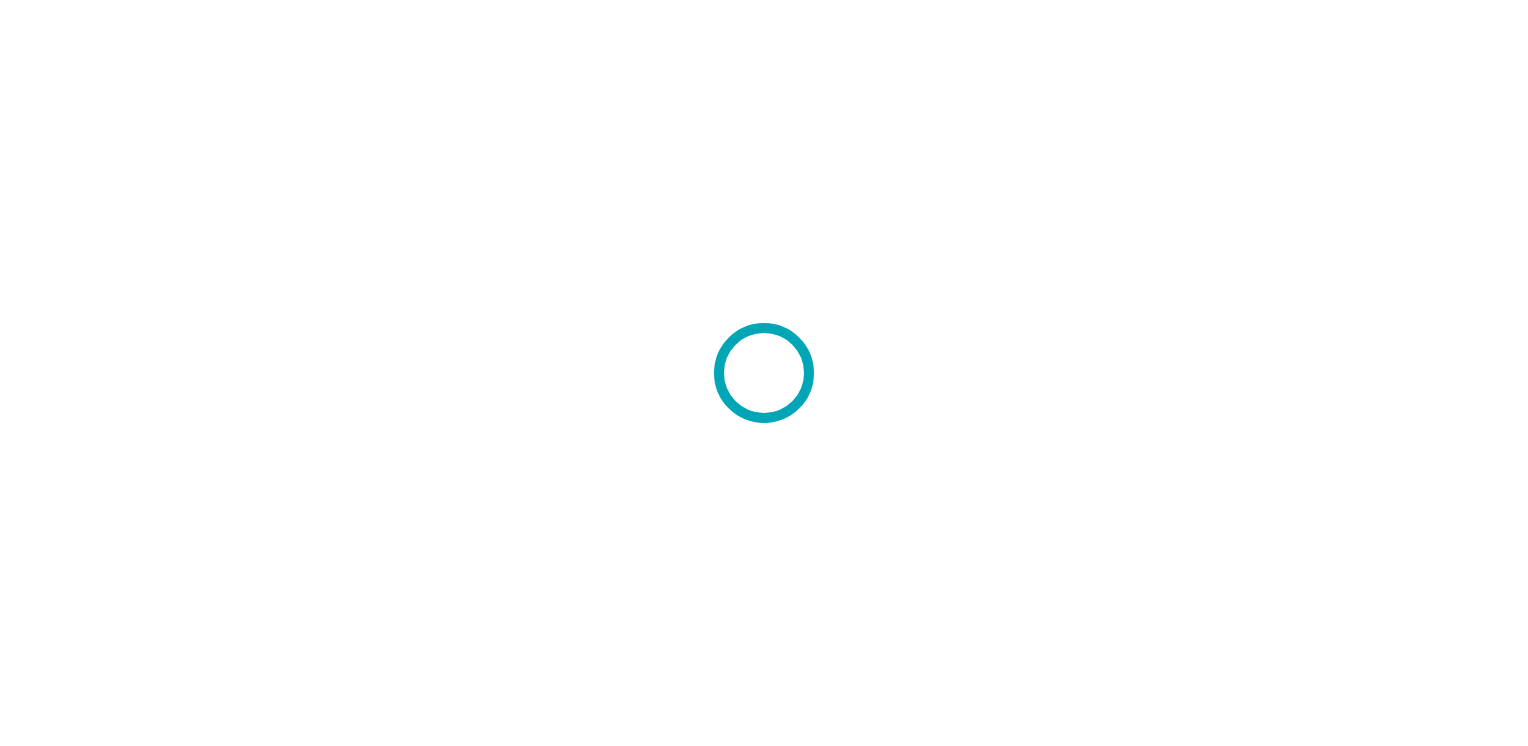 scroll, scrollTop: 0, scrollLeft: 0, axis: both 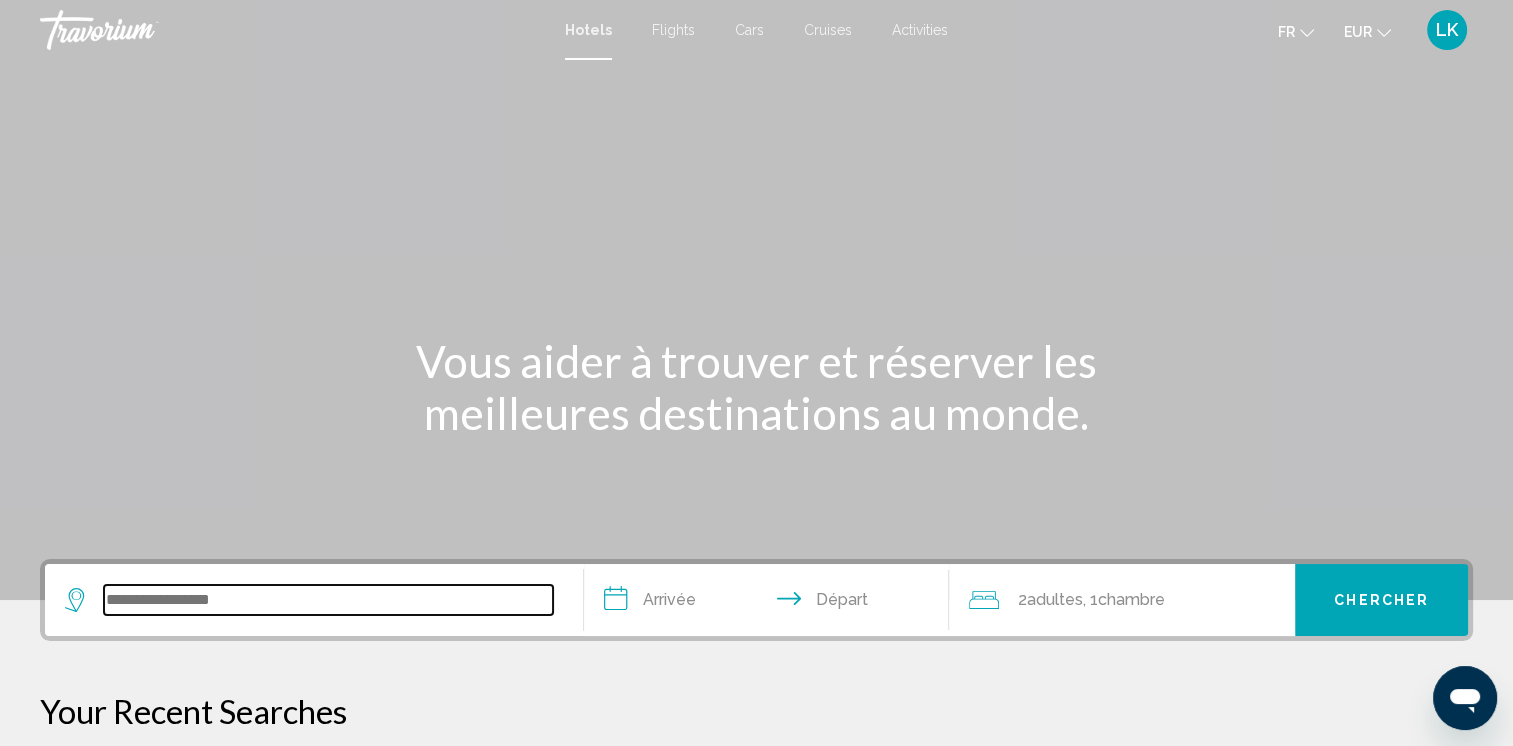 click at bounding box center (328, 600) 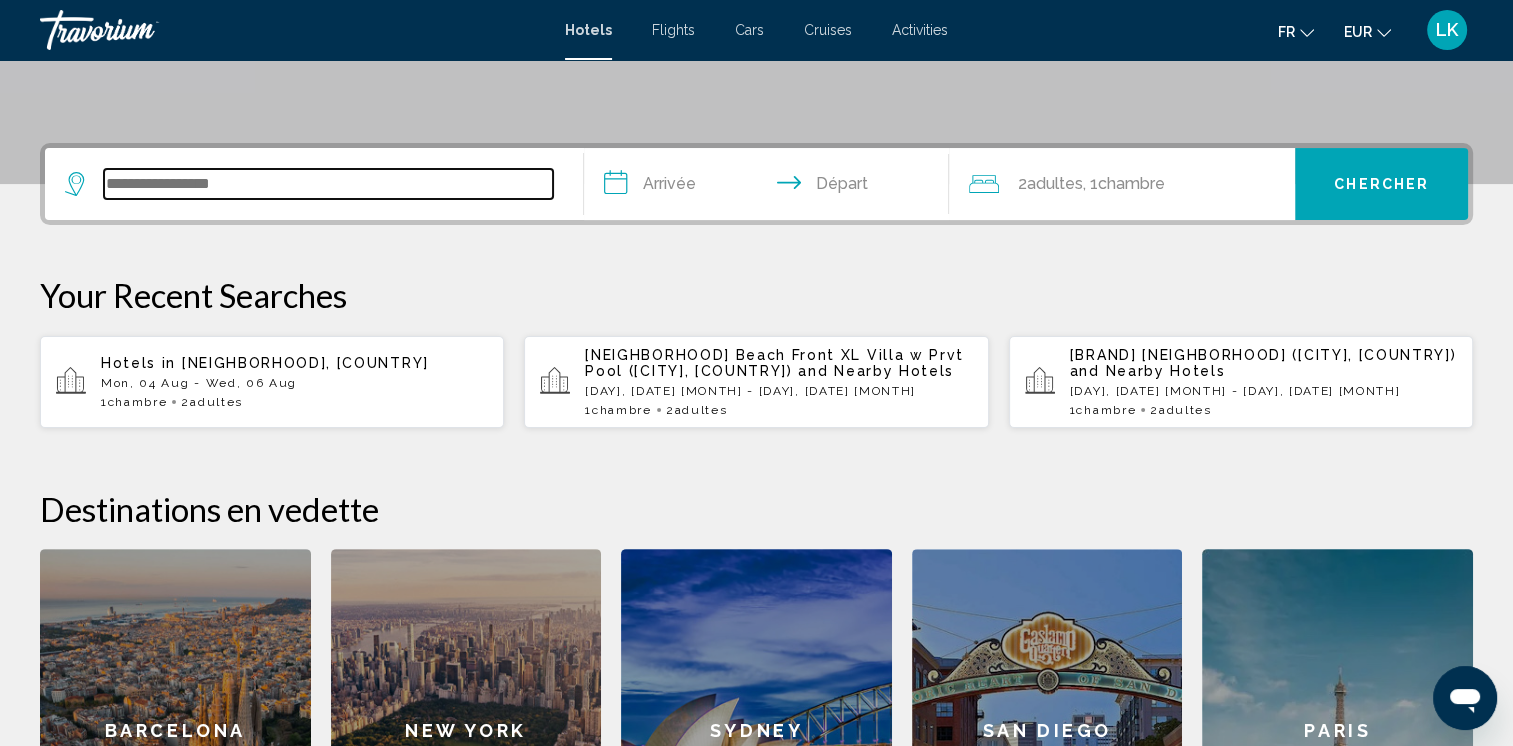 scroll, scrollTop: 493, scrollLeft: 0, axis: vertical 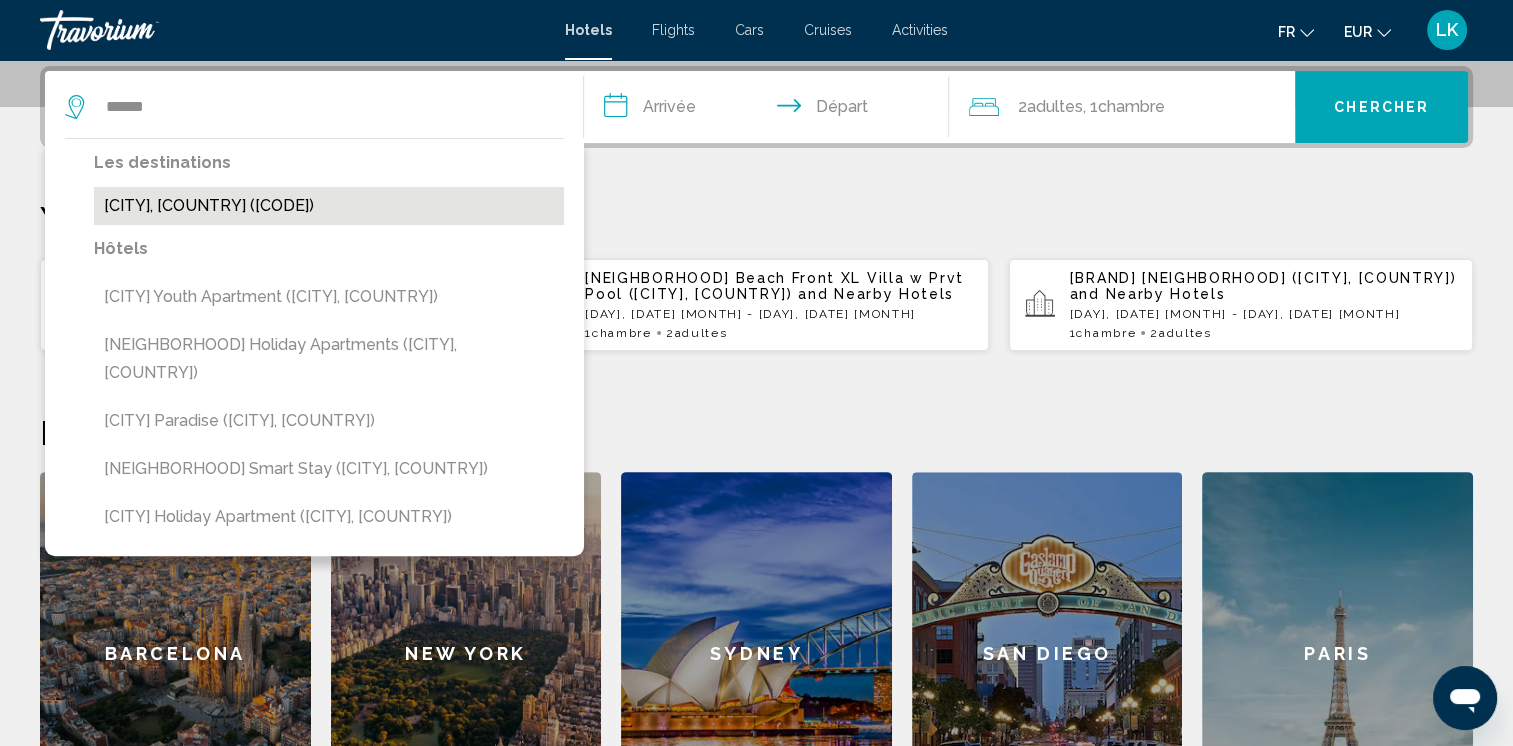 click on "[CITY], [COUNTRY] ([CODE])" at bounding box center (329, 206) 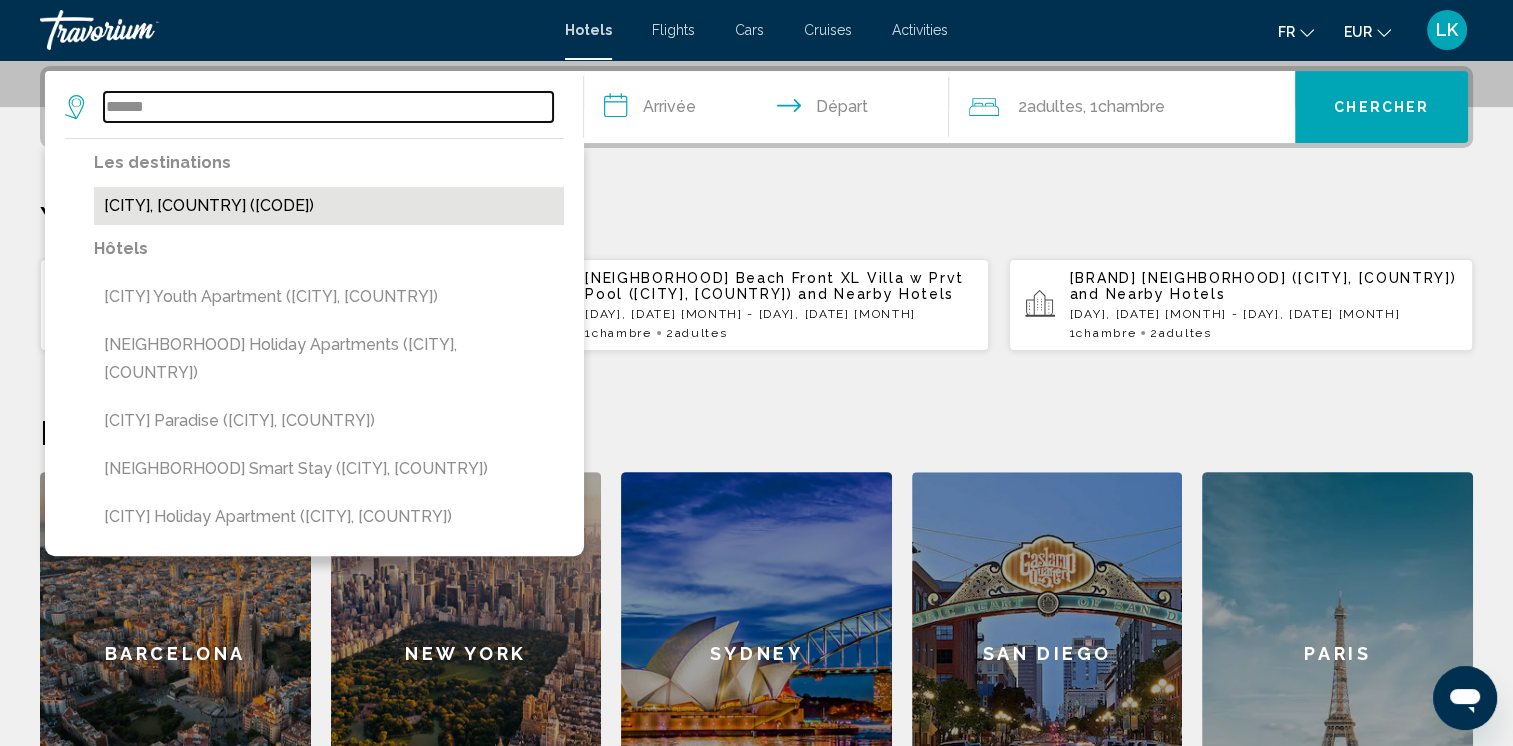 type on "**********" 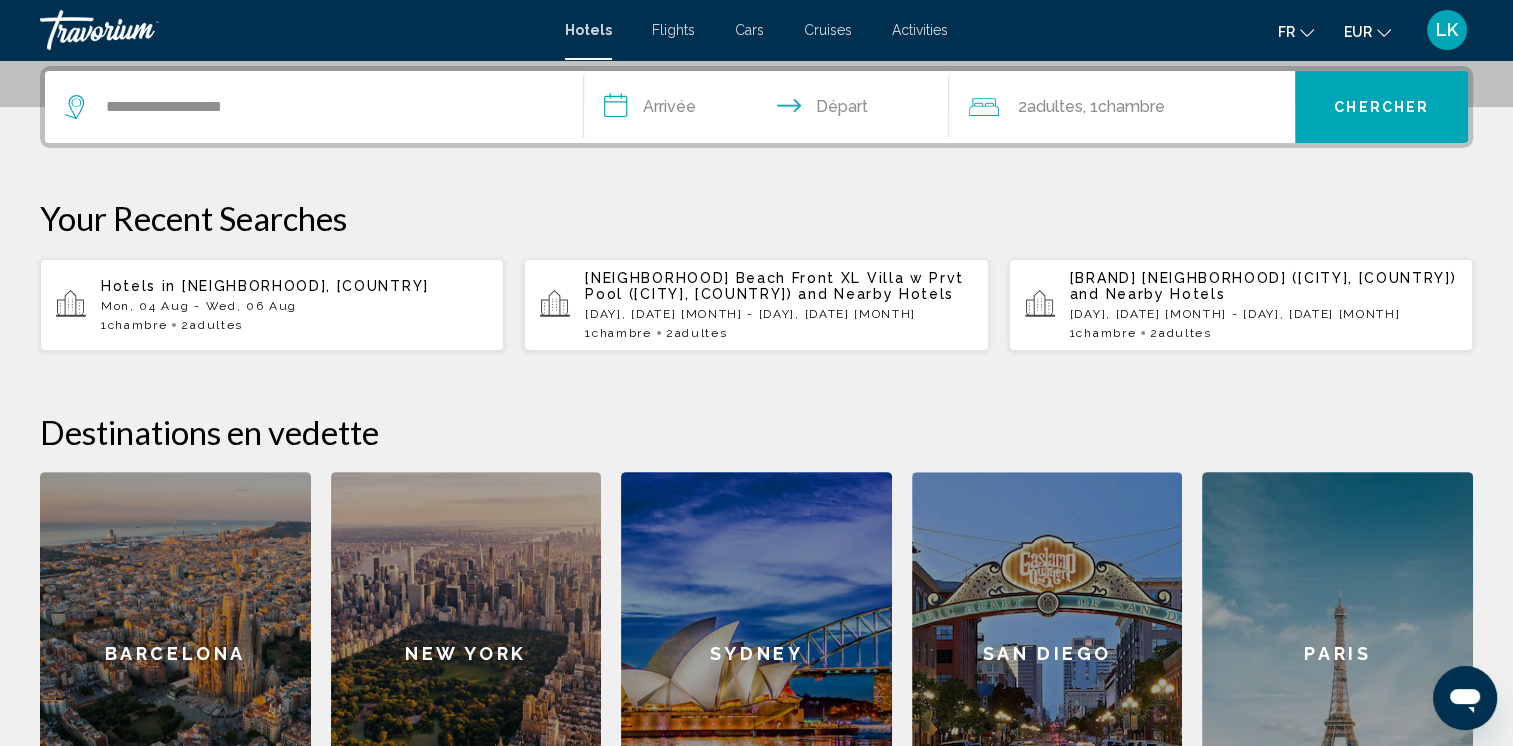 click on "**********" at bounding box center (771, 110) 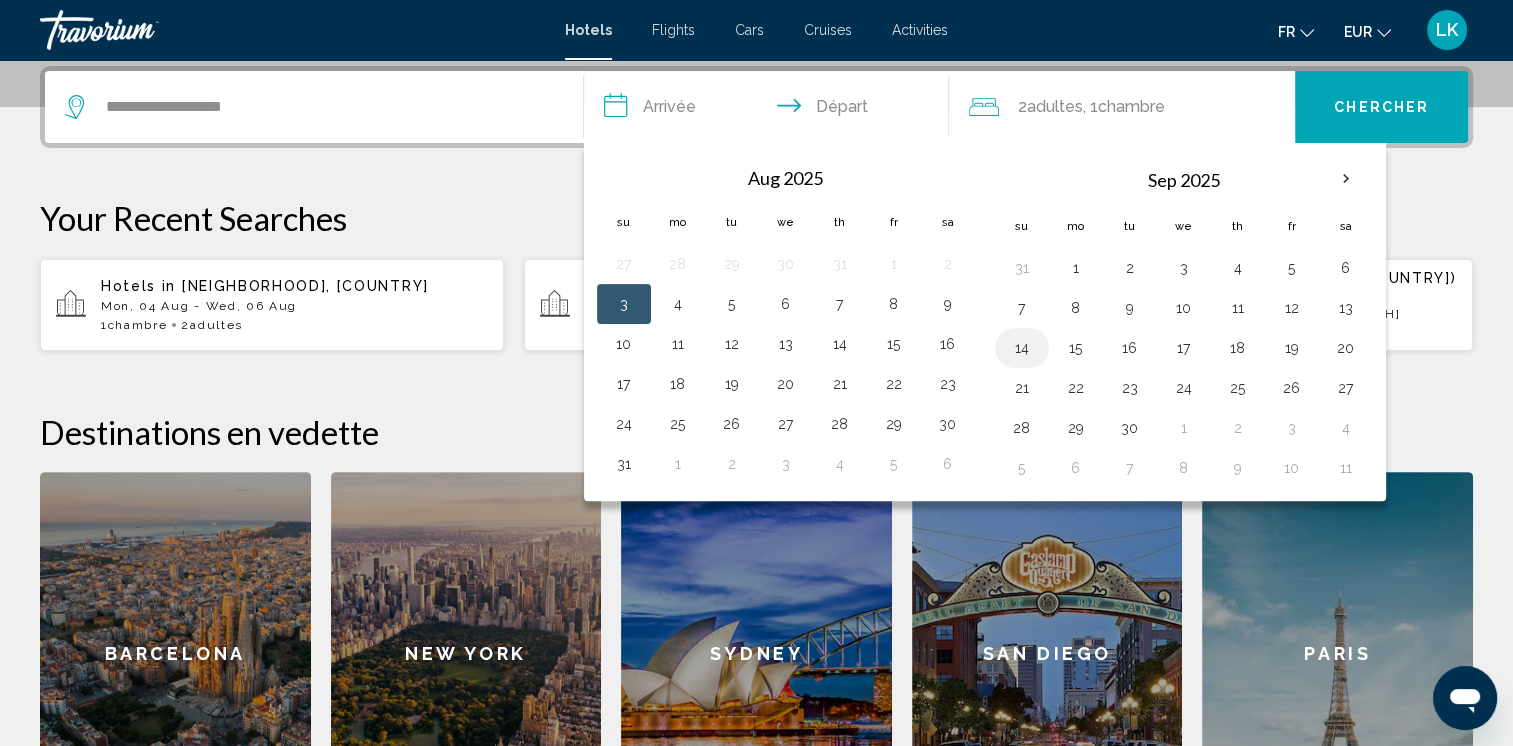 click on "14" at bounding box center [1022, 348] 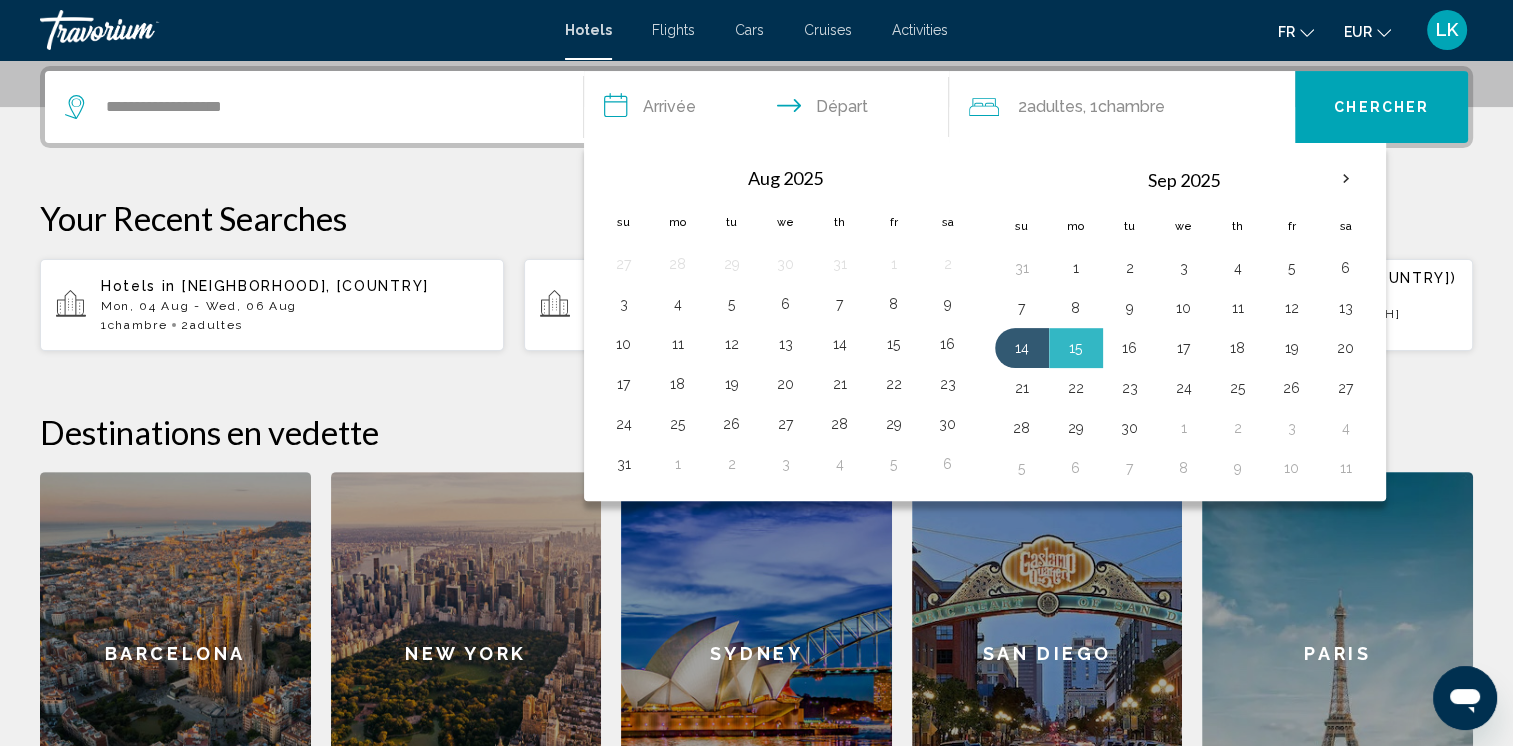 click on "16" at bounding box center [1130, 348] 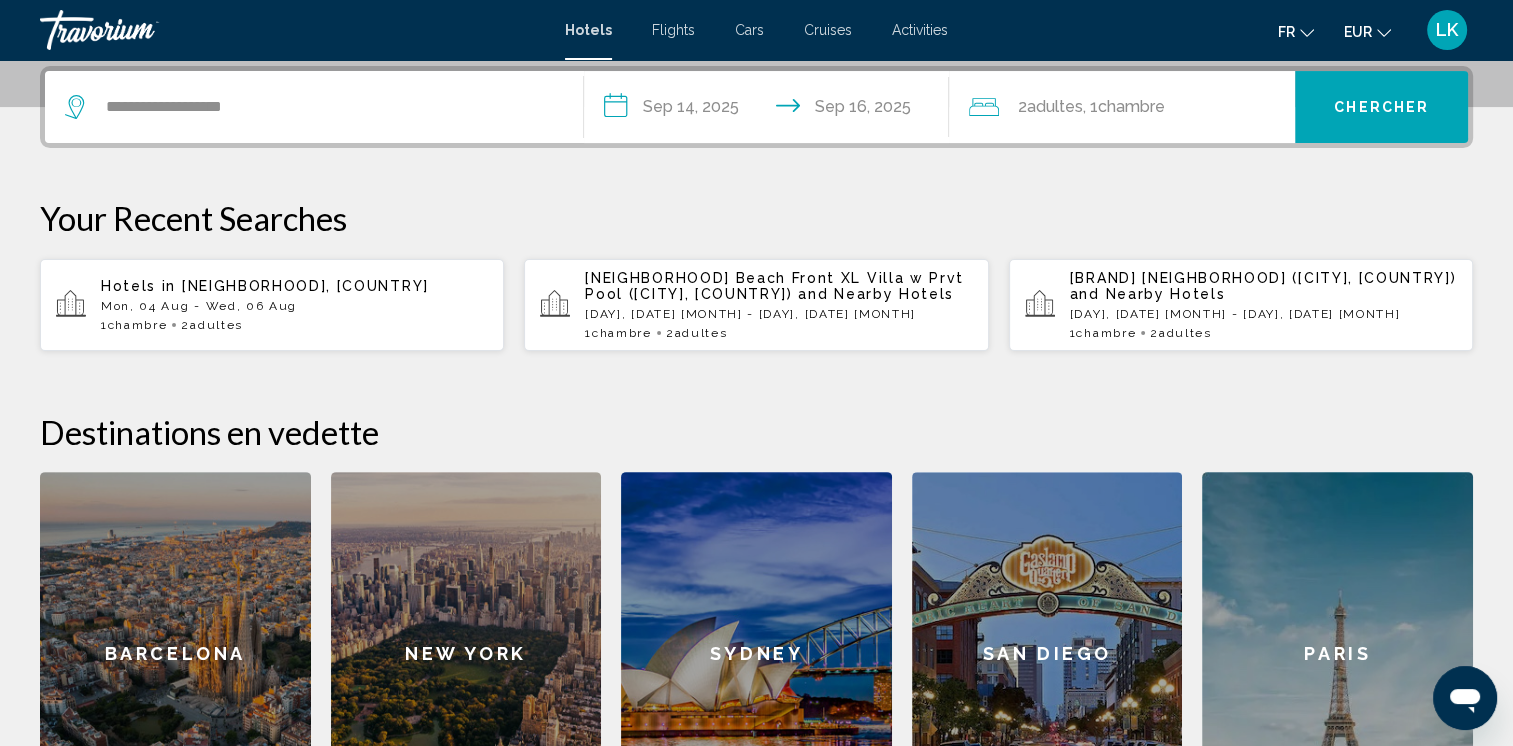 click on "**********" at bounding box center [771, 110] 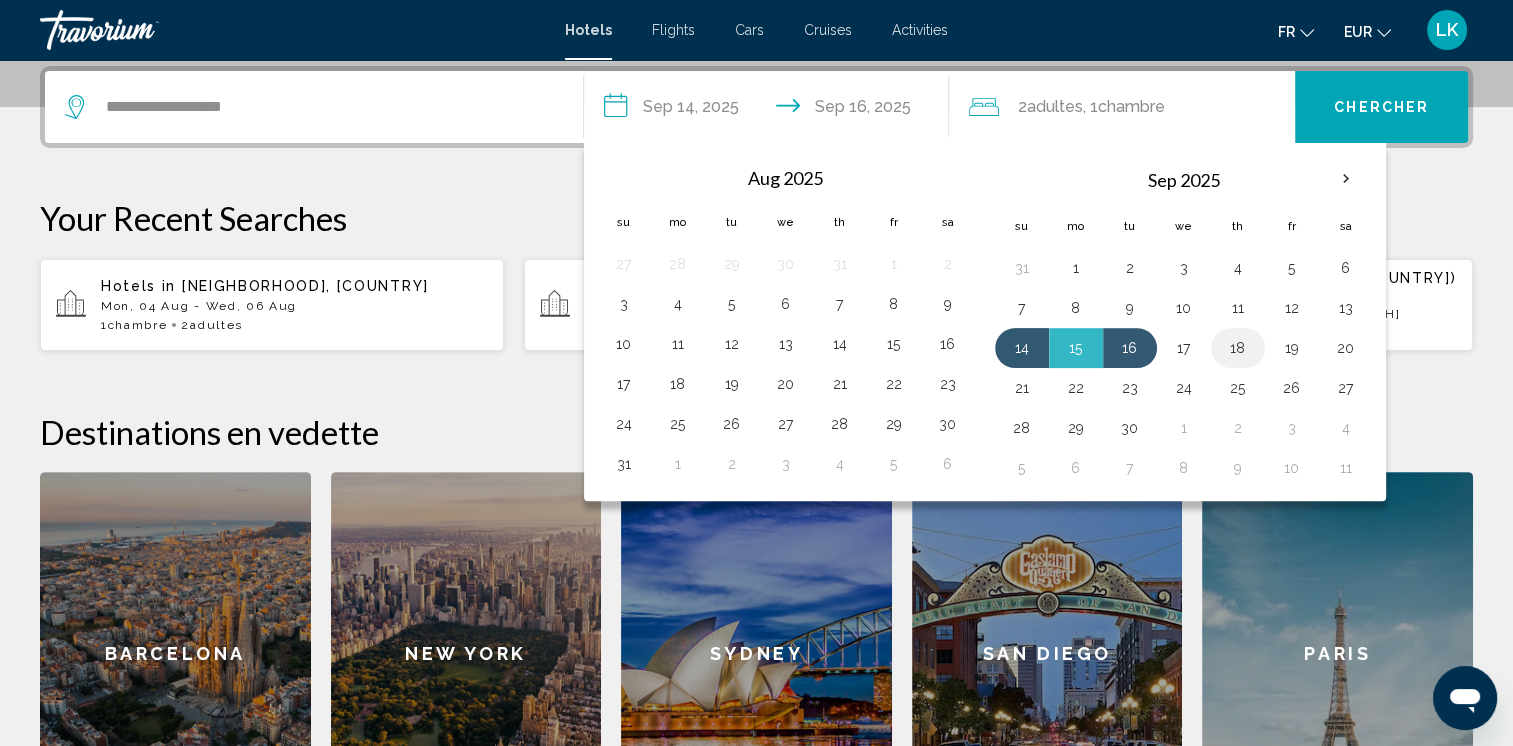 click on "18" at bounding box center (1238, 348) 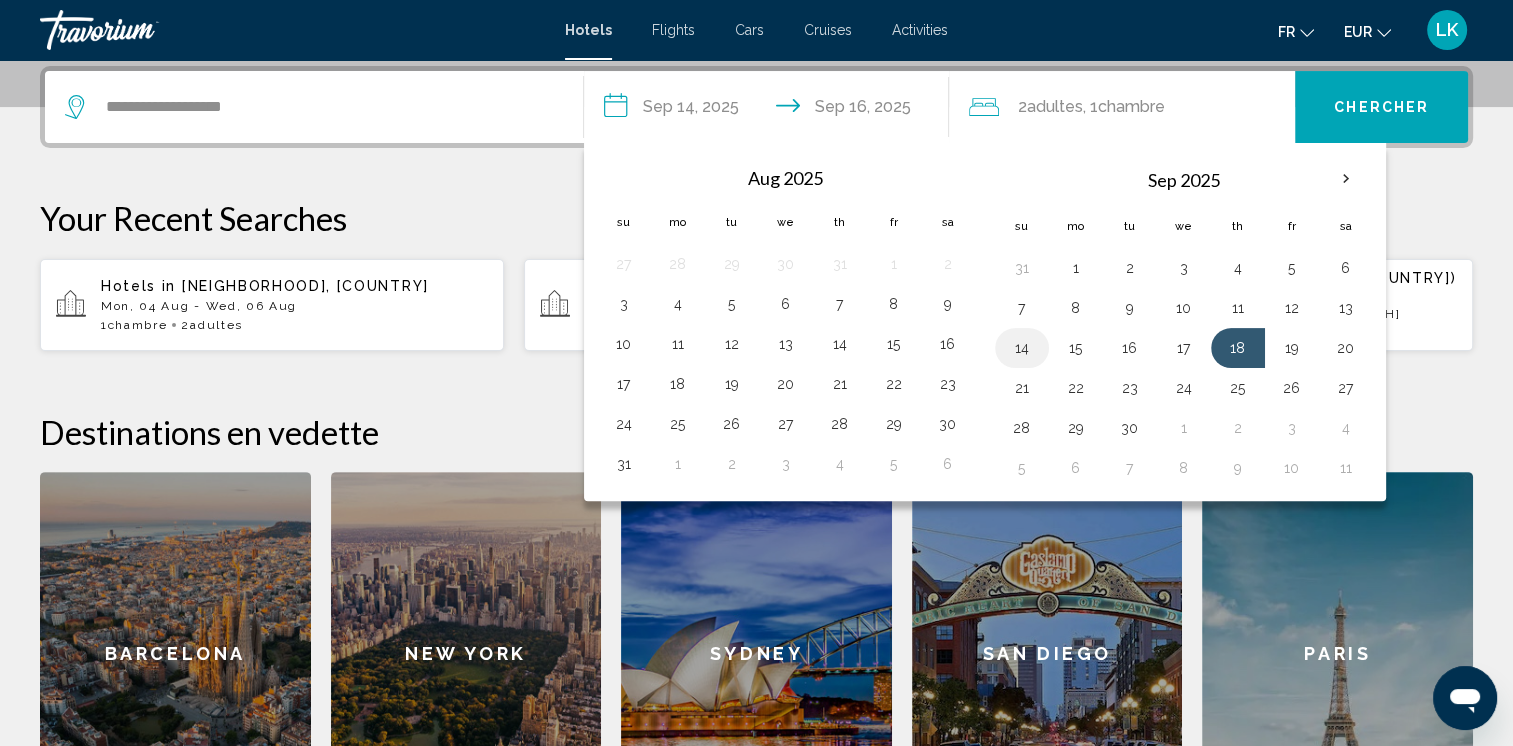 click on "14" at bounding box center [1022, 348] 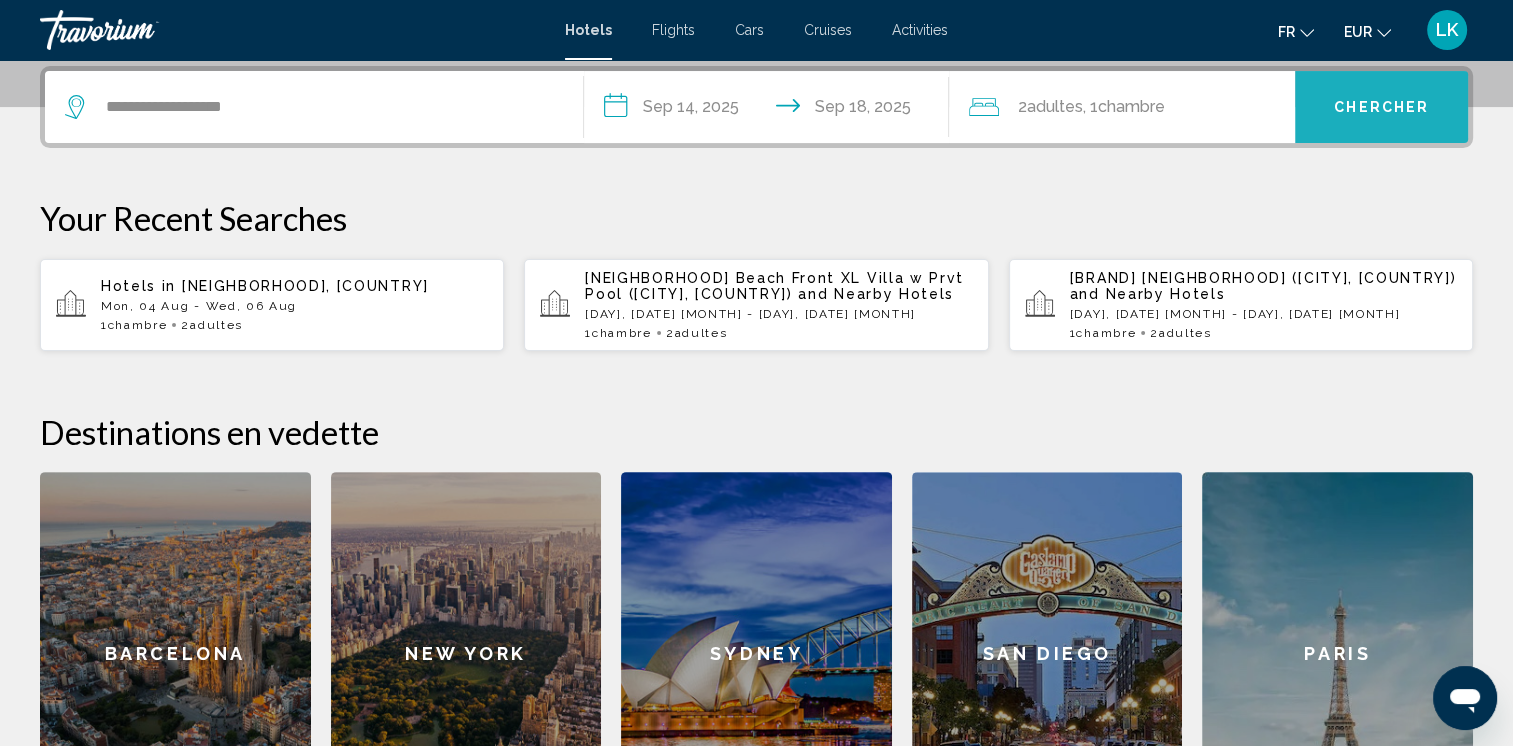 click on "Chercher" at bounding box center (1381, 107) 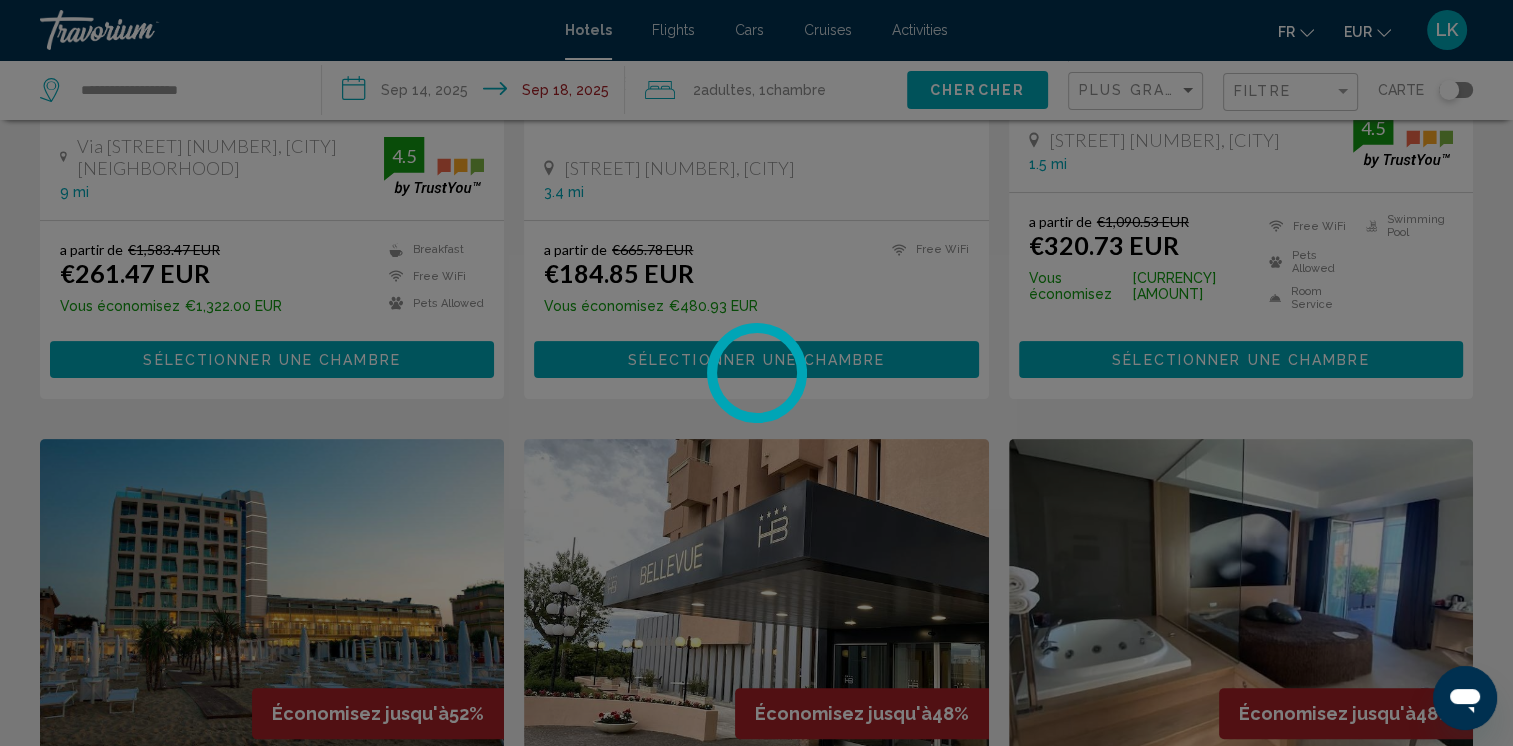 scroll, scrollTop: 0, scrollLeft: 0, axis: both 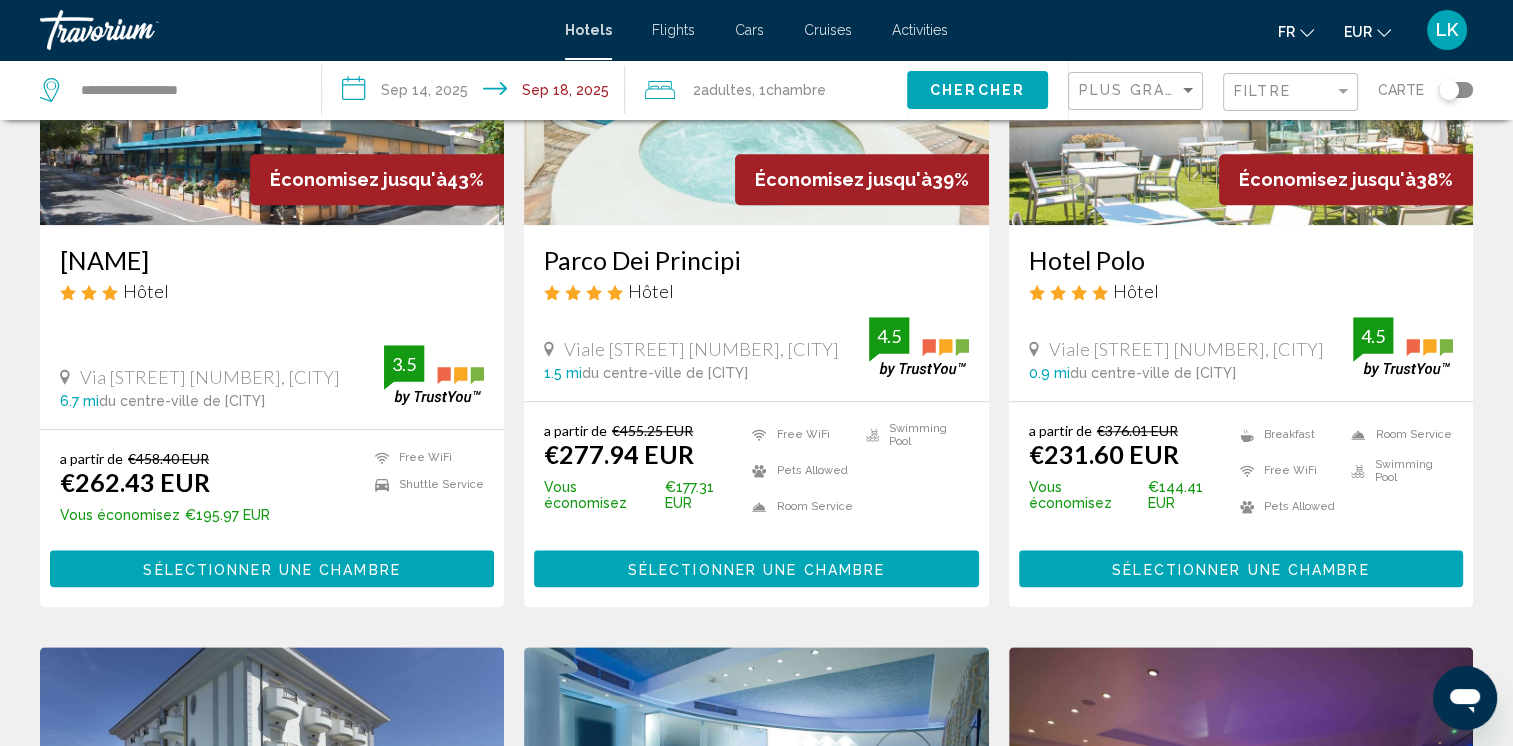click on "Hôtel
Via [STREET] [NUMBER], [CITY] [NEIGHBORHOOD] [DISTANCE]  du centre-ville de [CITY] de l'hôtel 4.5 a partir de €[PRICE] EUR €[PRICE] EUR  Vous économisez  €[PRICE] EUR
Breakfast
Free WiFi
Pets Allowed  4.5 Sélectionner une chambre Économisez jusqu'à  72%   [HOTEL_NAME]
Hôtel
Viale [STREET] [NUMBER], [CITY] [DISTANCE]  du centre-ville de [CITY] de l'hôtel a partir de €[PRICE] EUR €[PRICE] EUR  Vous économisez  €[PRICE] EUR
Free WiFi  Sélectionner une chambre Économisez jusqu'à  71%  4.5" at bounding box center (756, -116) 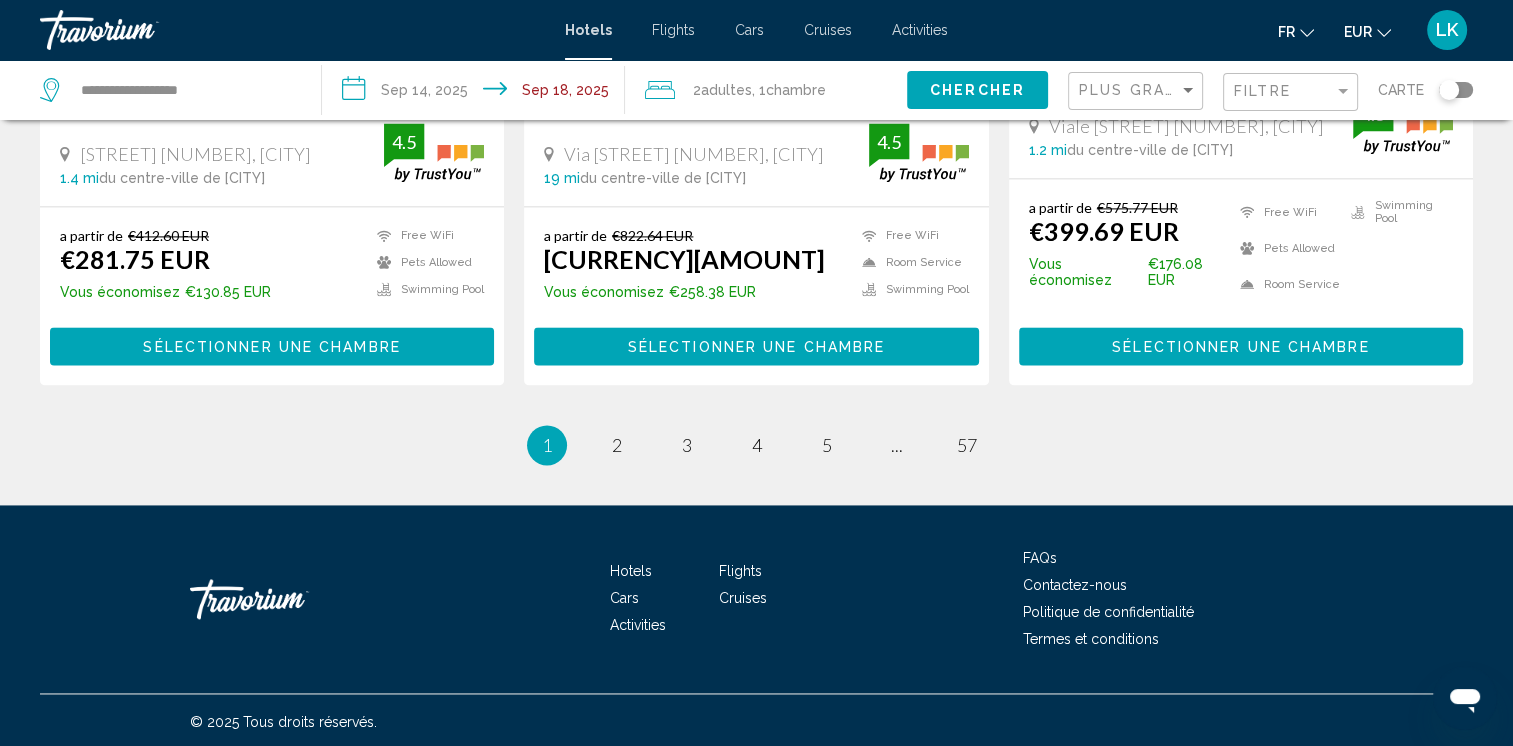 scroll, scrollTop: 2724, scrollLeft: 0, axis: vertical 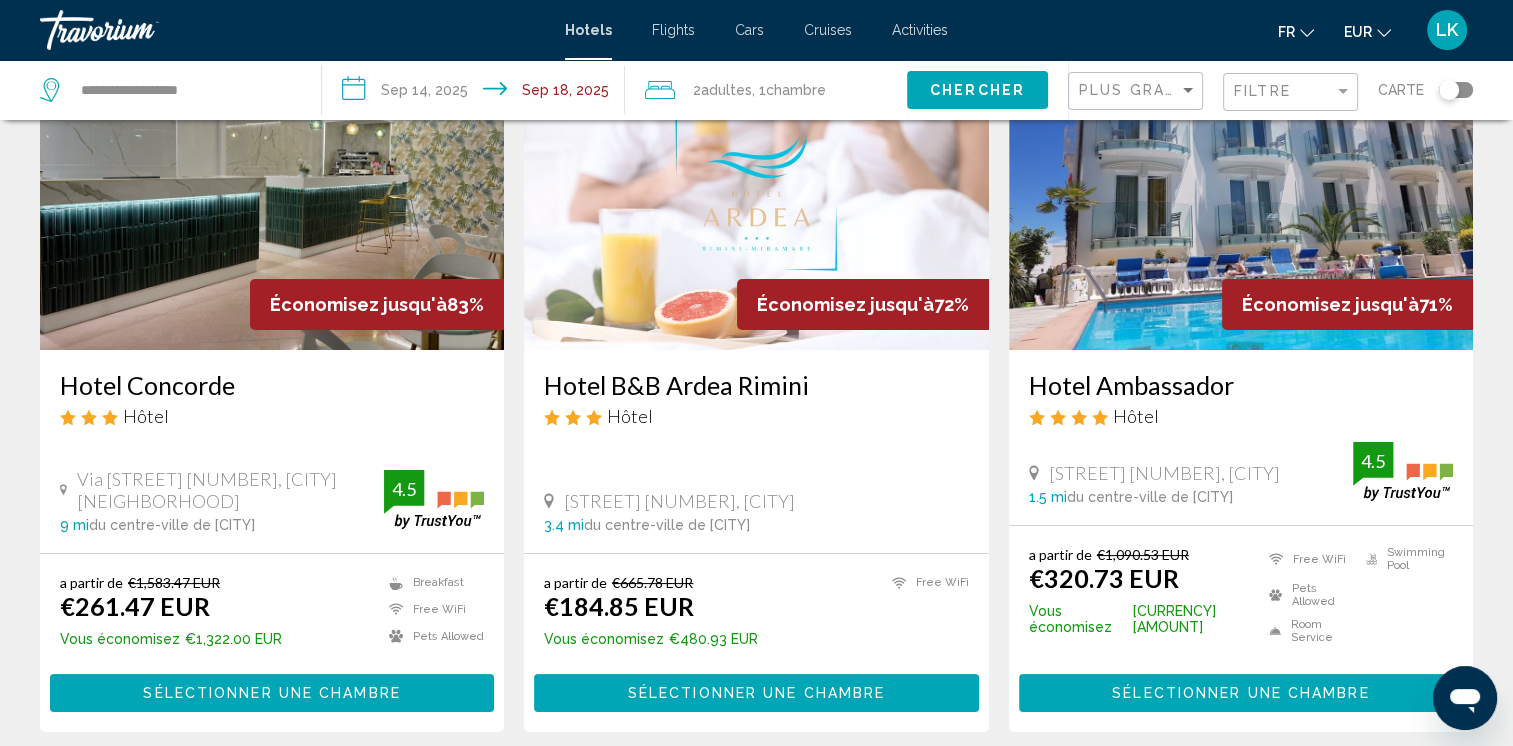 click at bounding box center [272, 190] 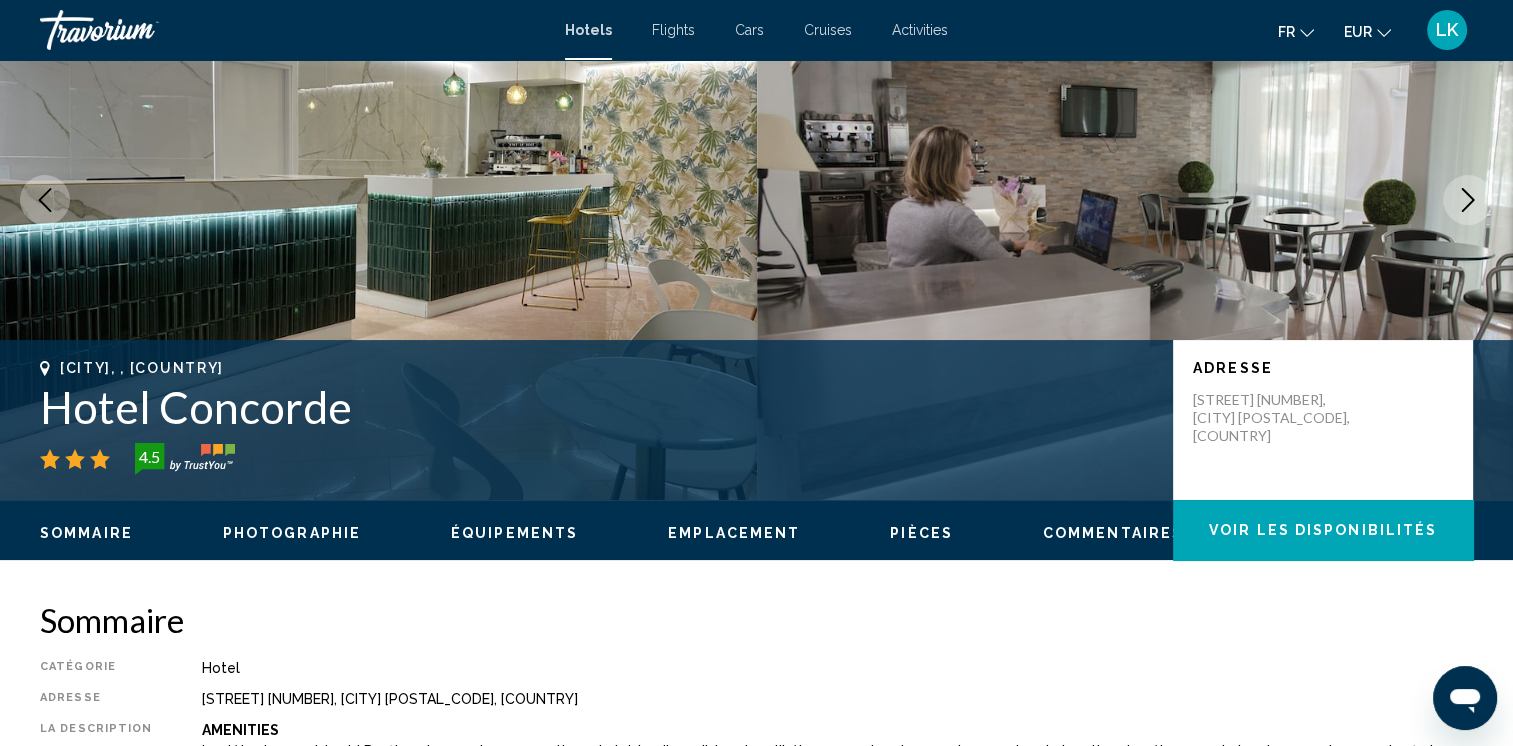 scroll, scrollTop: 0, scrollLeft: 0, axis: both 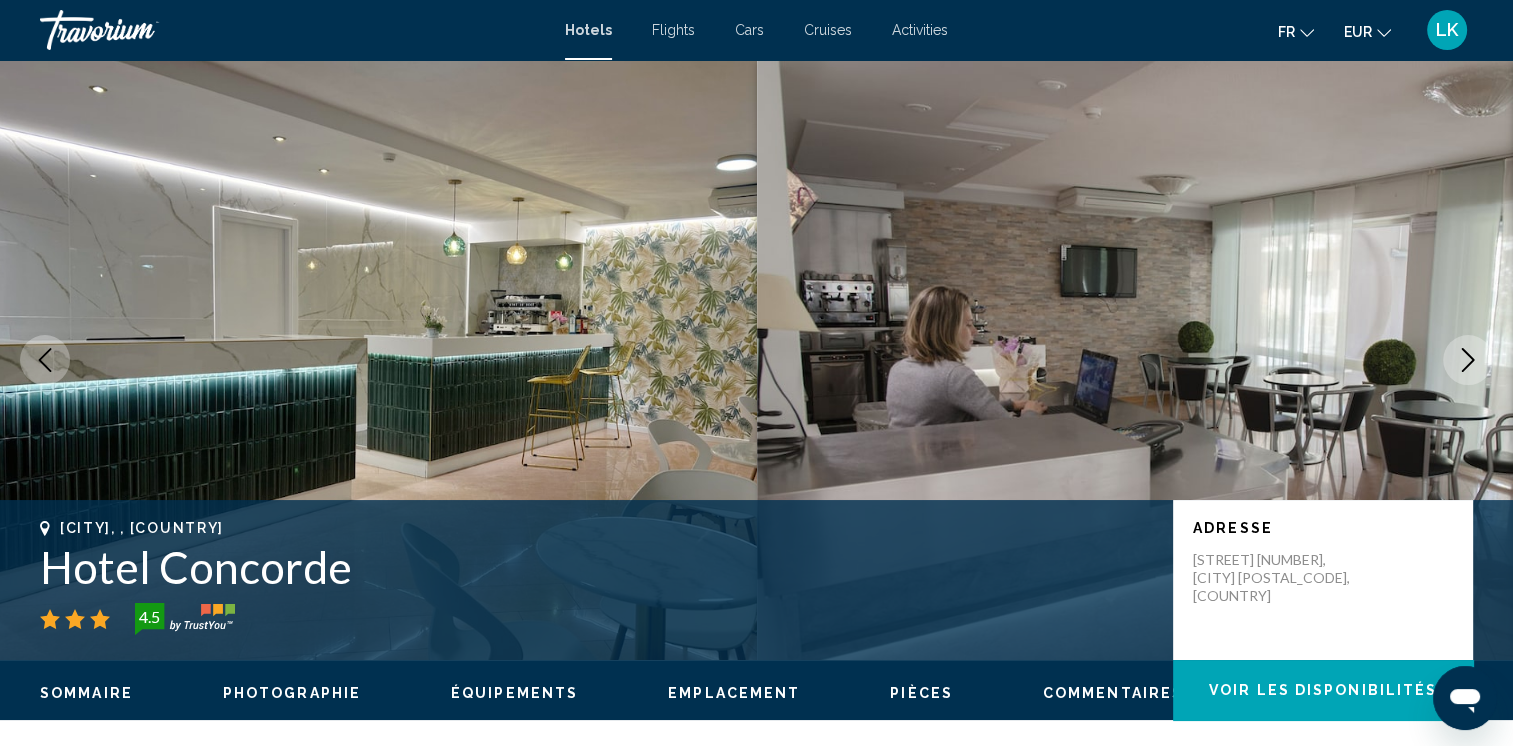 type 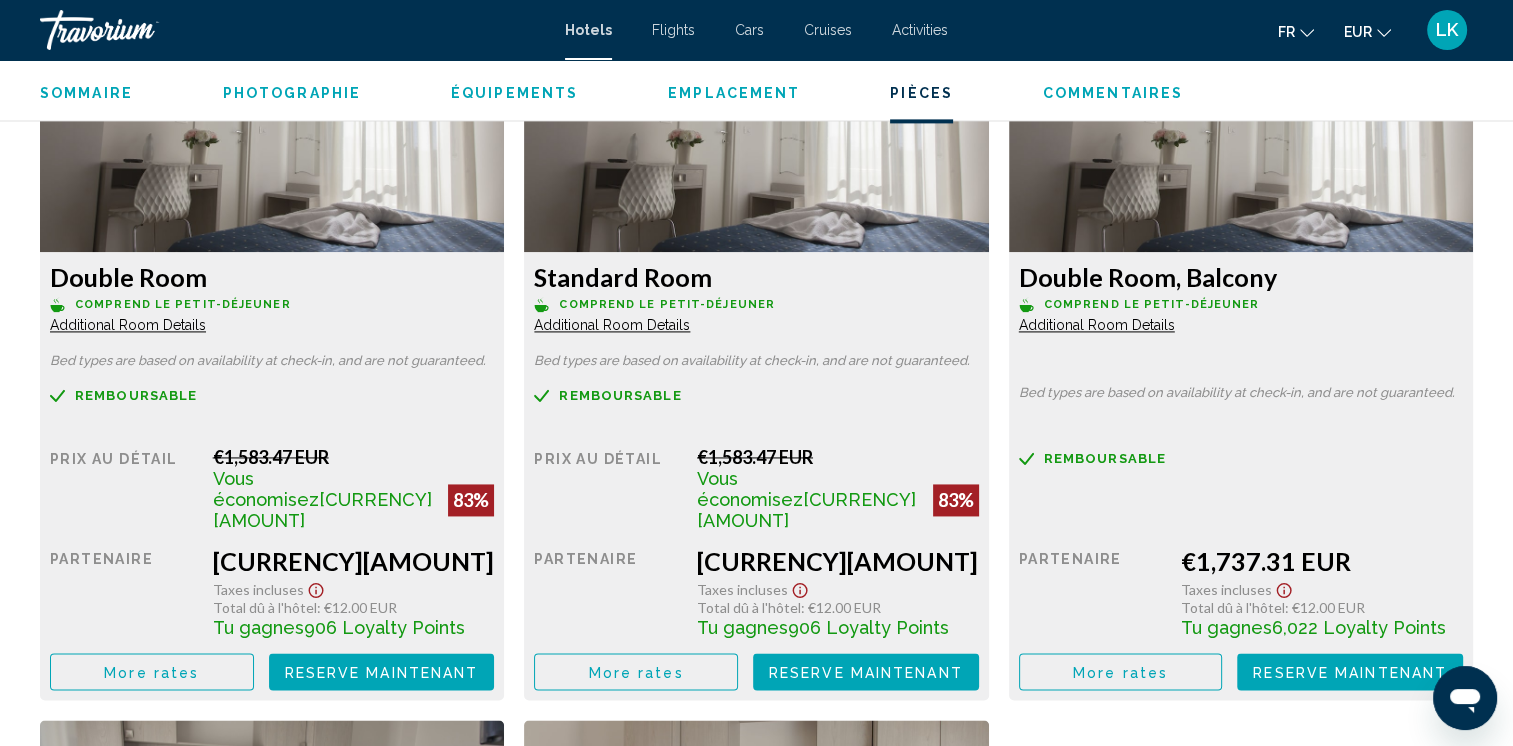 scroll, scrollTop: 2840, scrollLeft: 0, axis: vertical 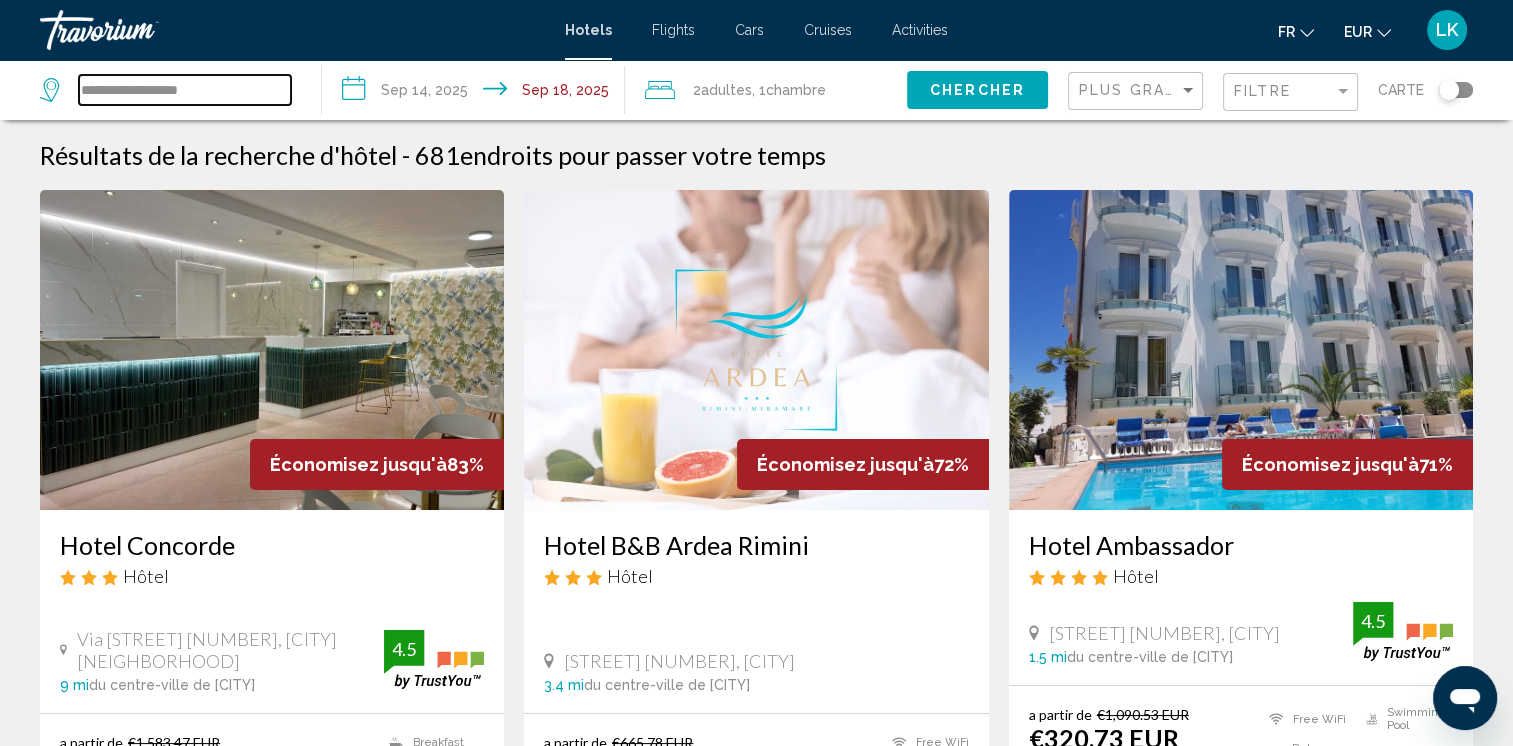 click on "**********" at bounding box center (185, 90) 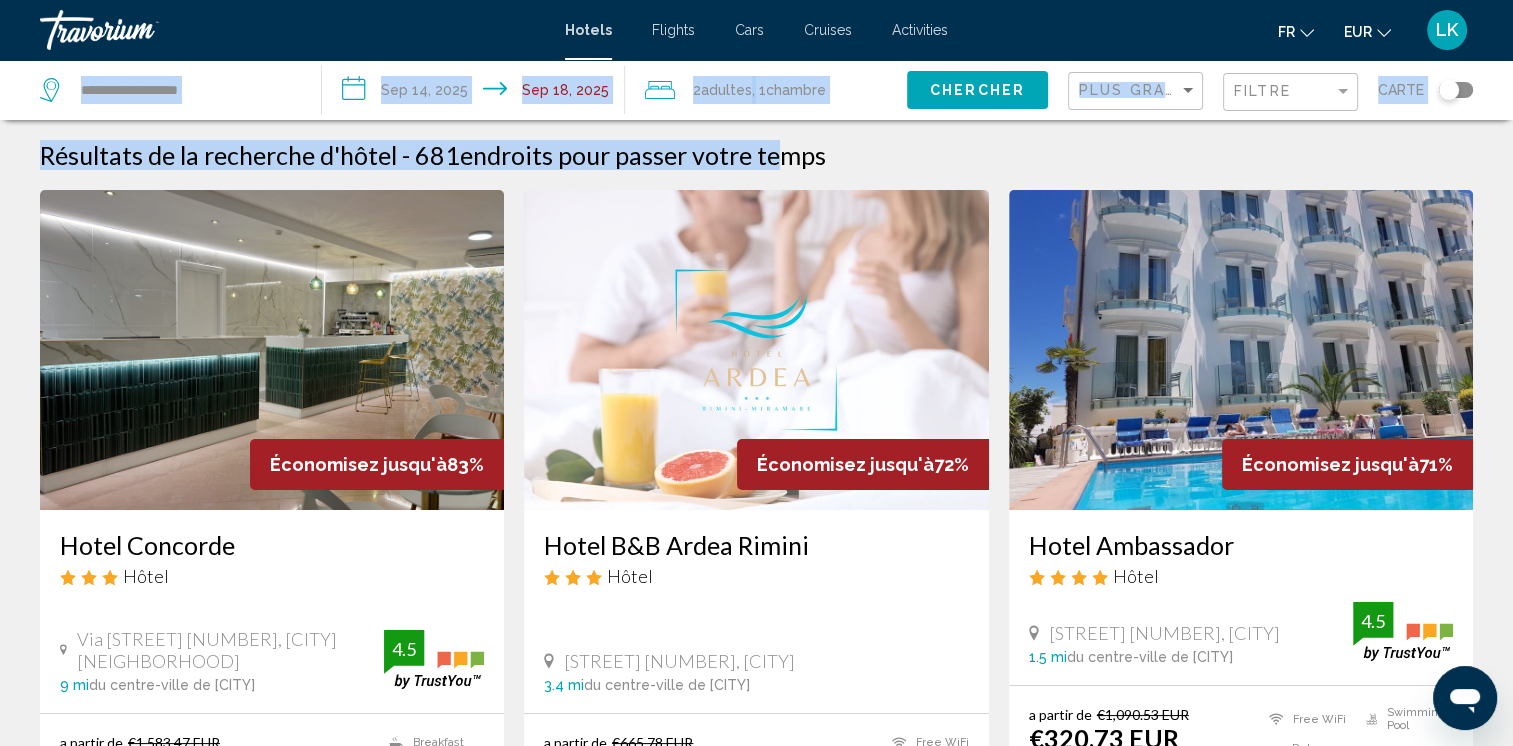 drag, startPoint x: 0, startPoint y: 61, endPoint x: 439, endPoint y: -39, distance: 450.24548 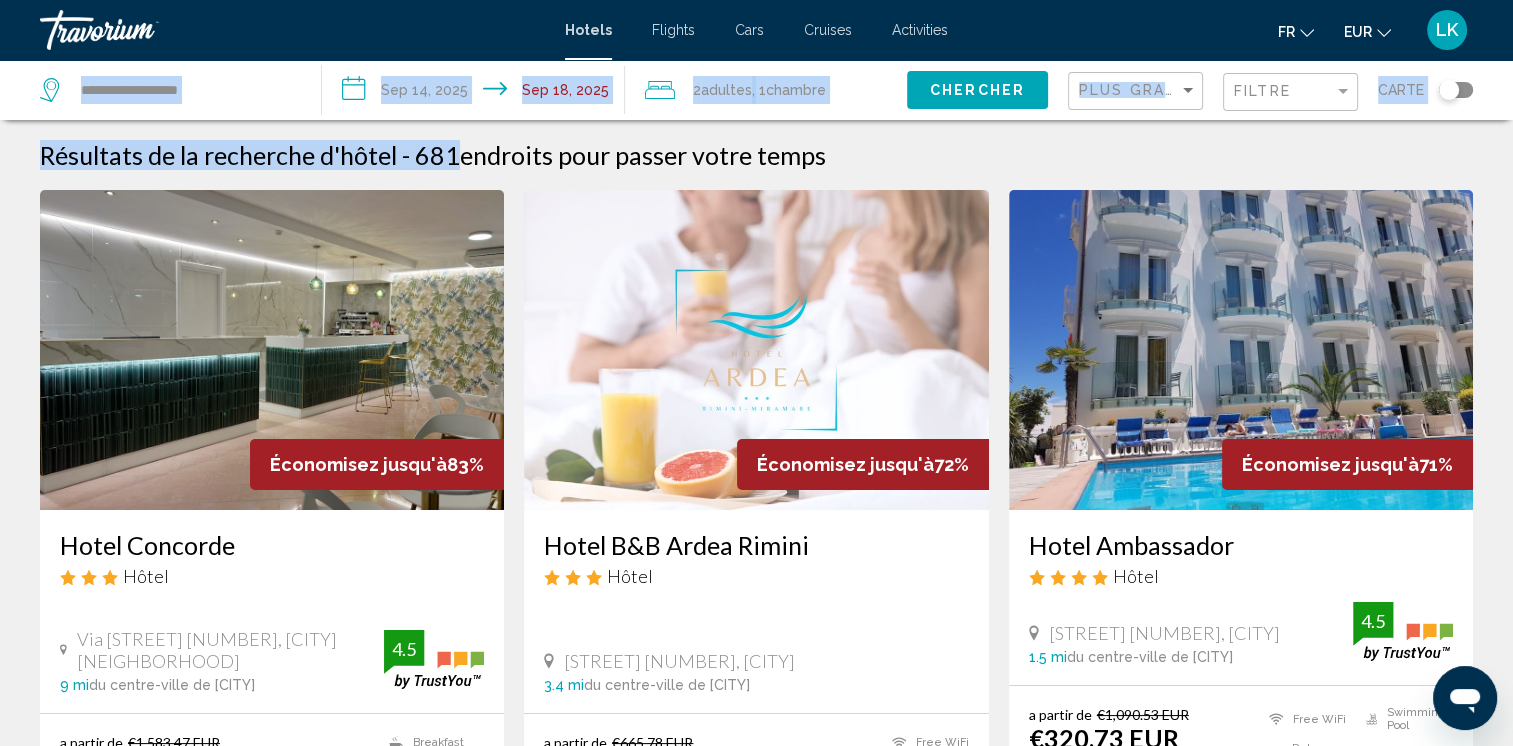click on "**********" 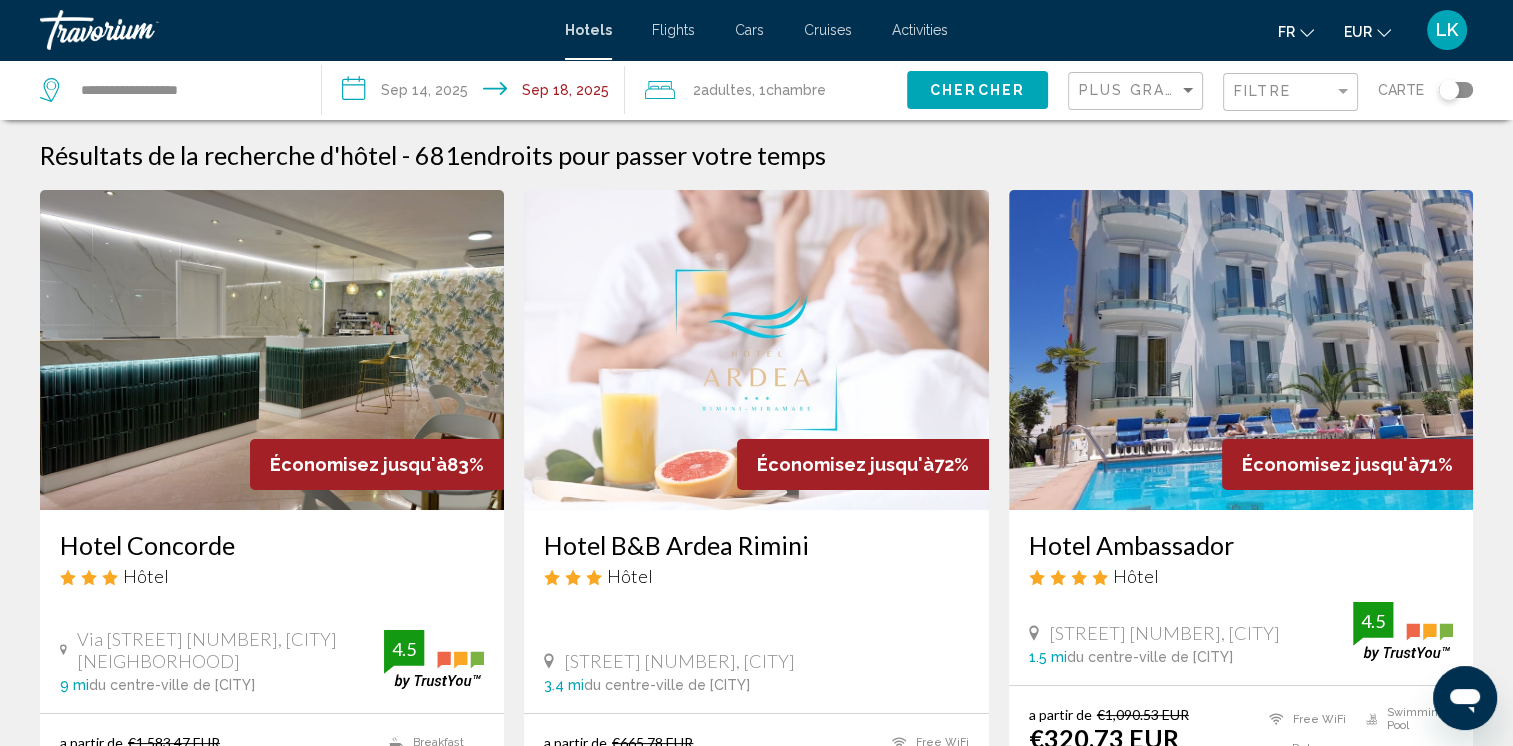 click on "**********" 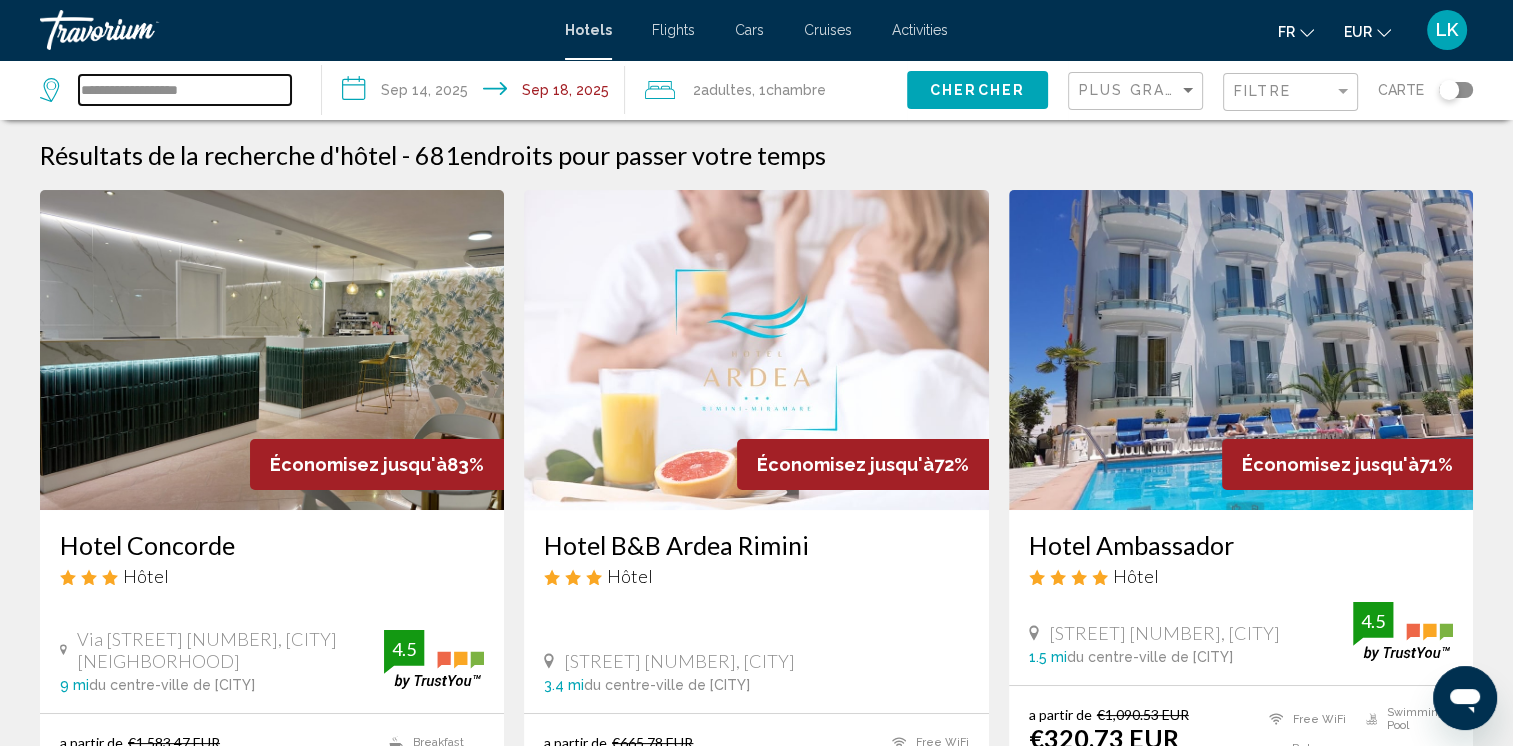 drag, startPoint x: 207, startPoint y: 93, endPoint x: 54, endPoint y: 80, distance: 153.5513 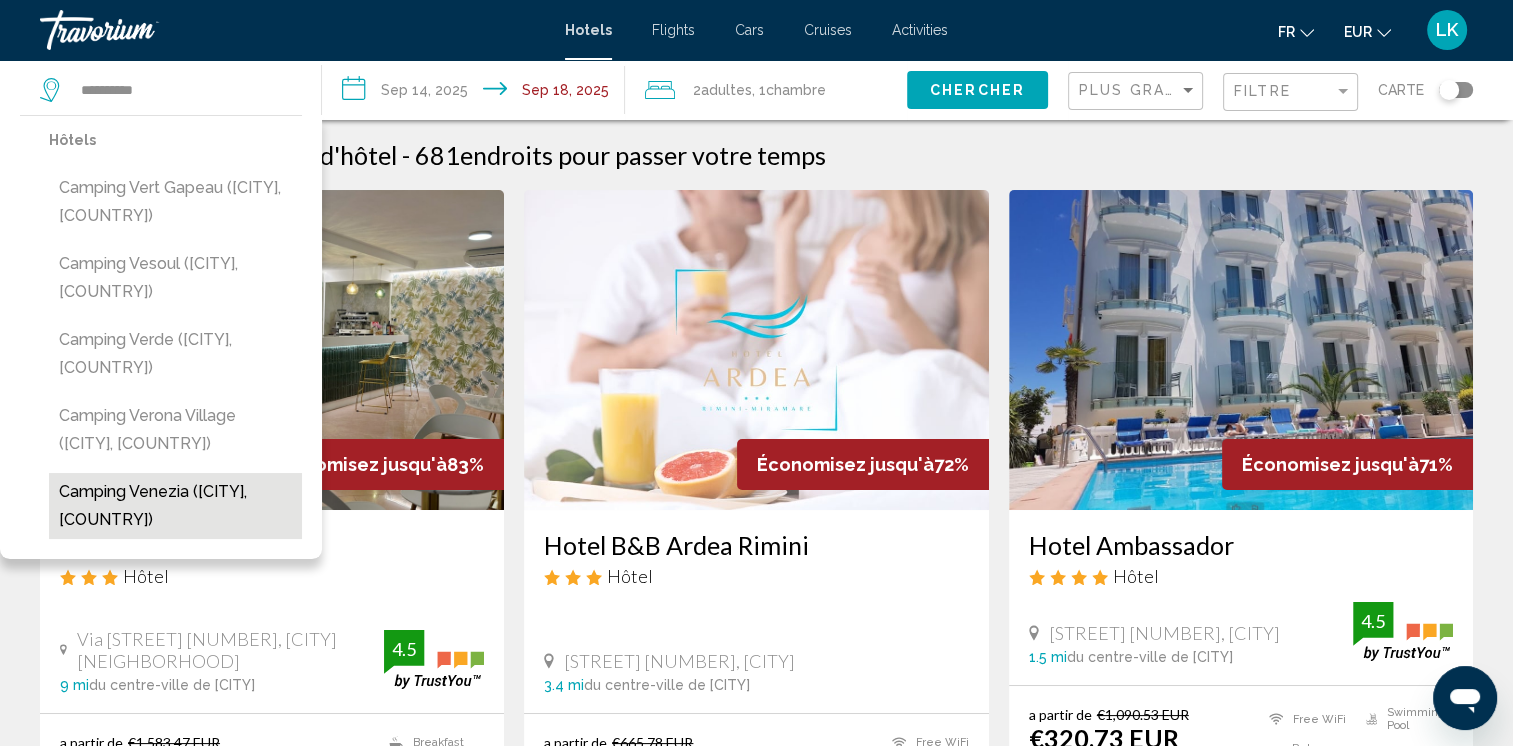 click on "Camping Venezia ([CITY], [COUNTRY])" at bounding box center [175, 506] 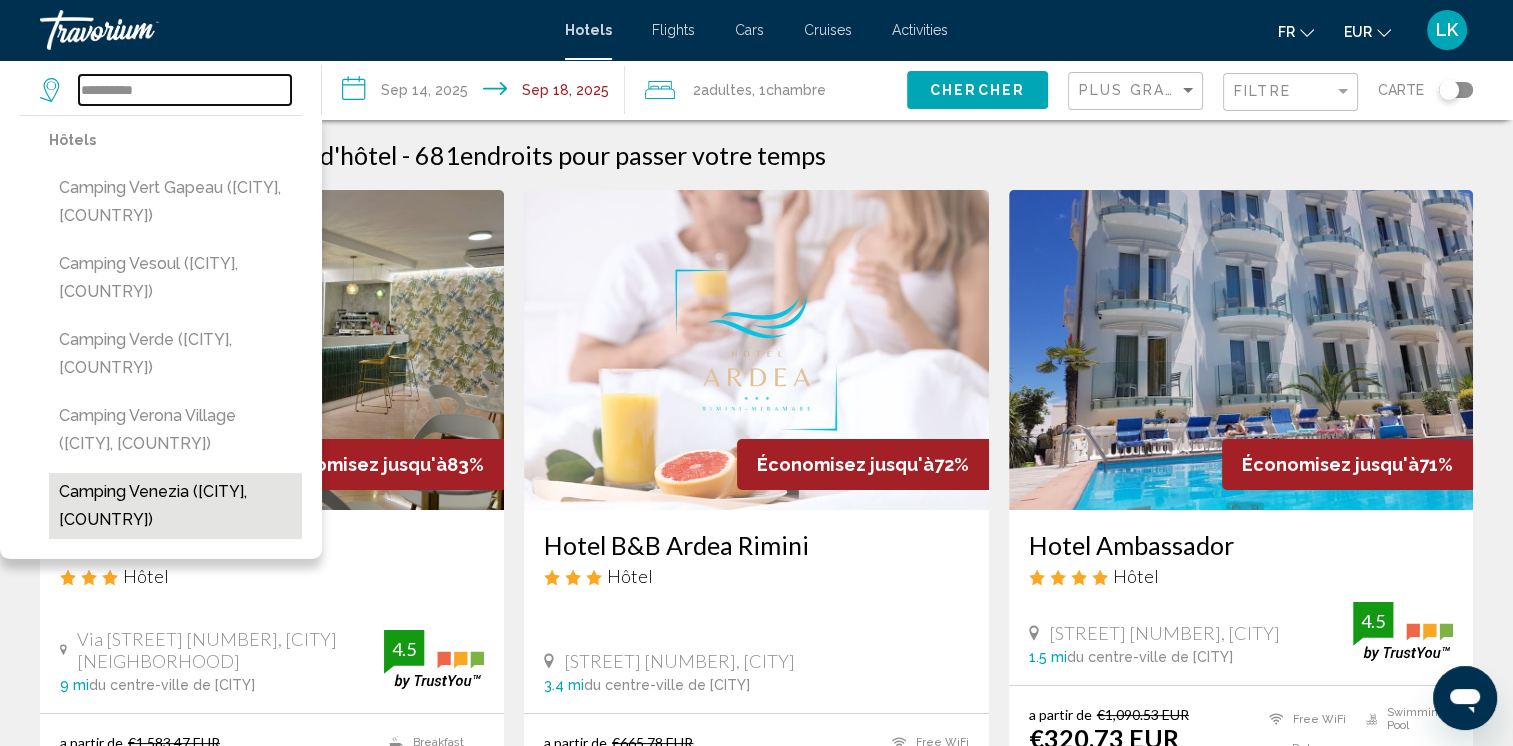 type on "**********" 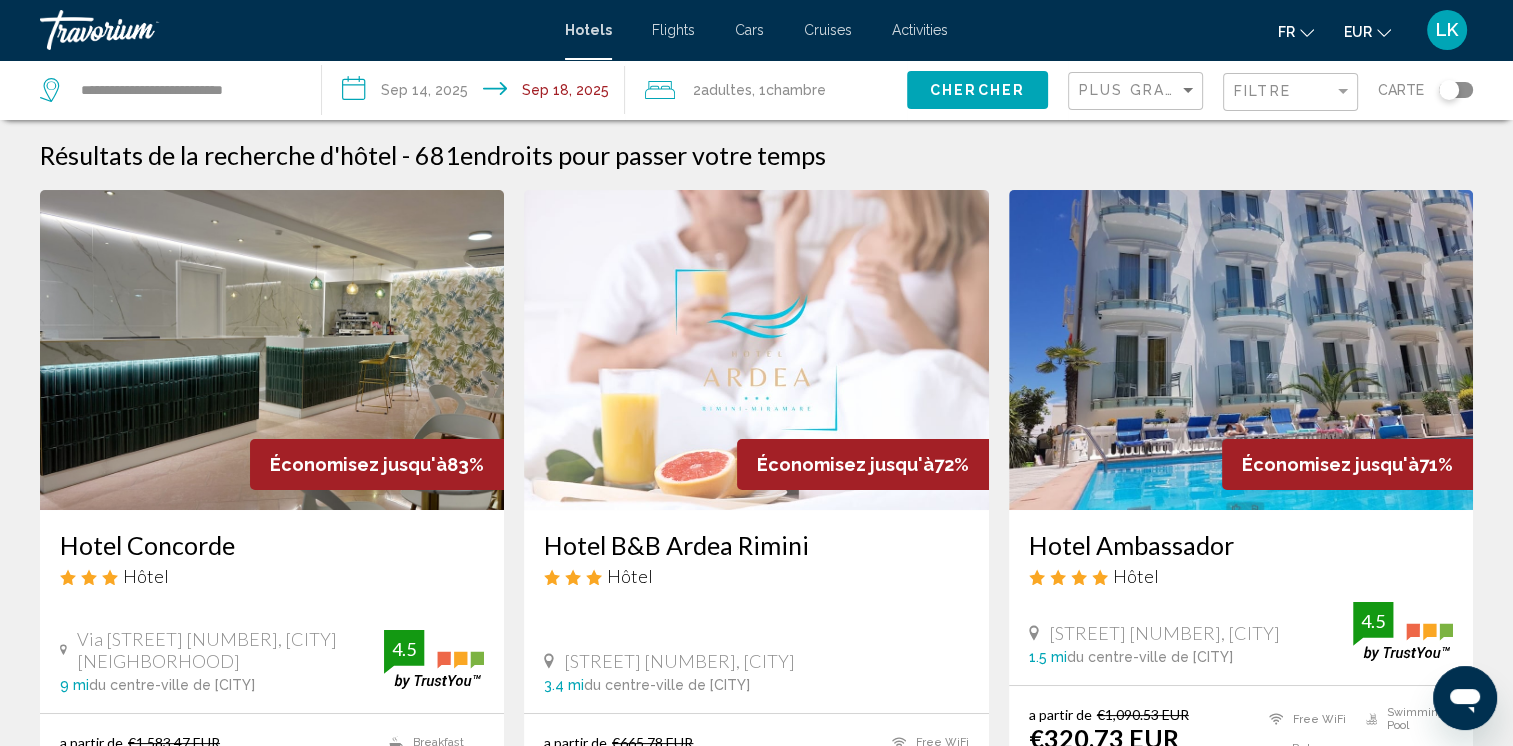 click on "Chercher" 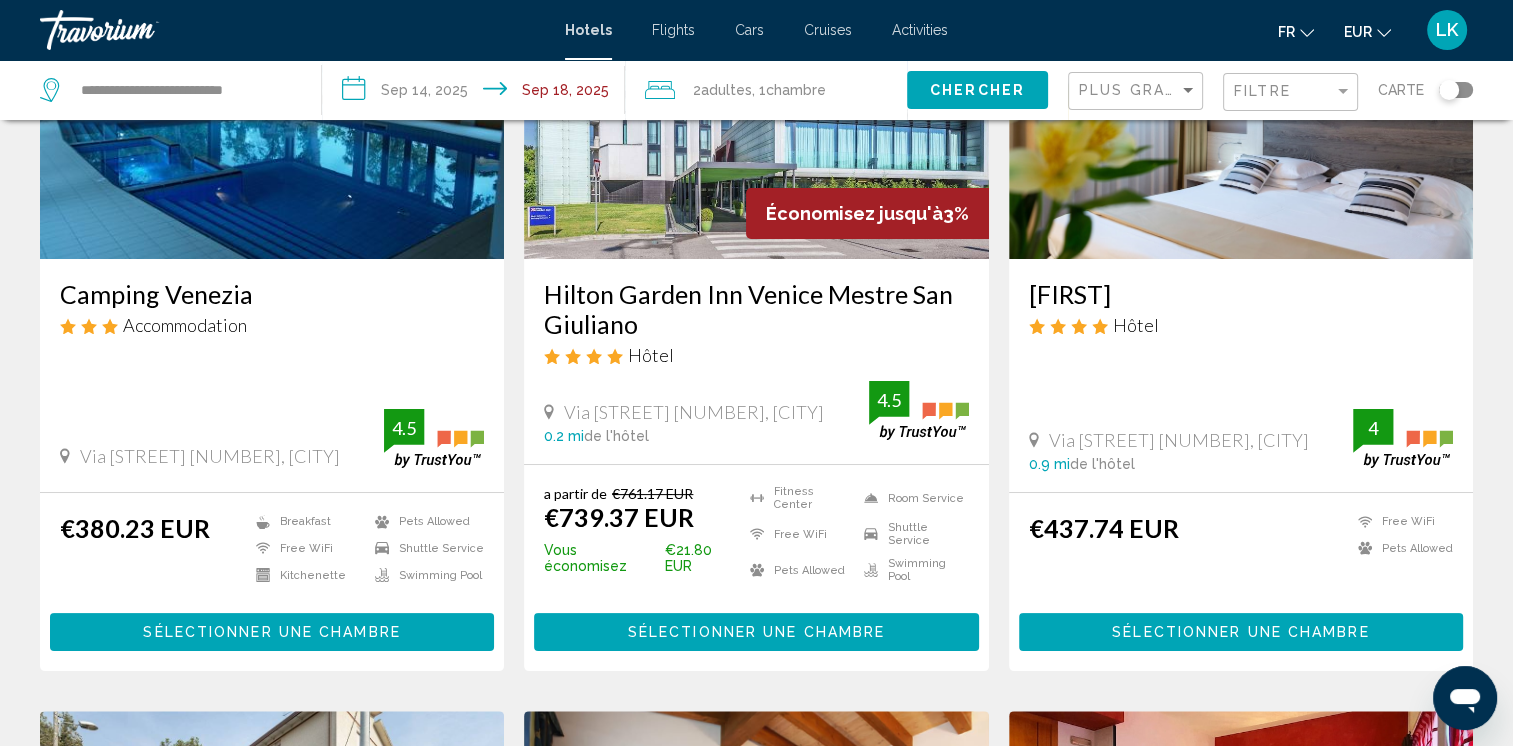 scroll, scrollTop: 247, scrollLeft: 0, axis: vertical 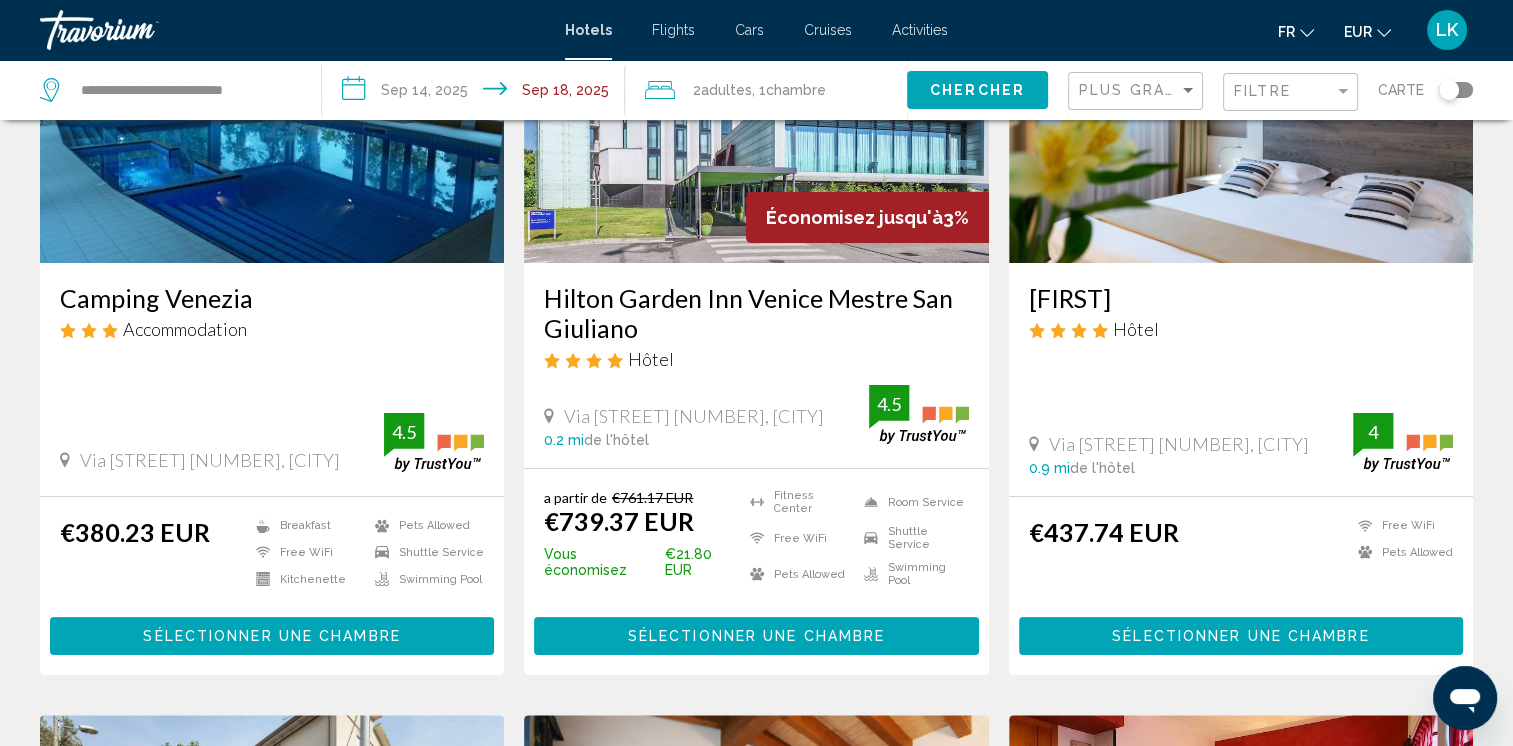 type 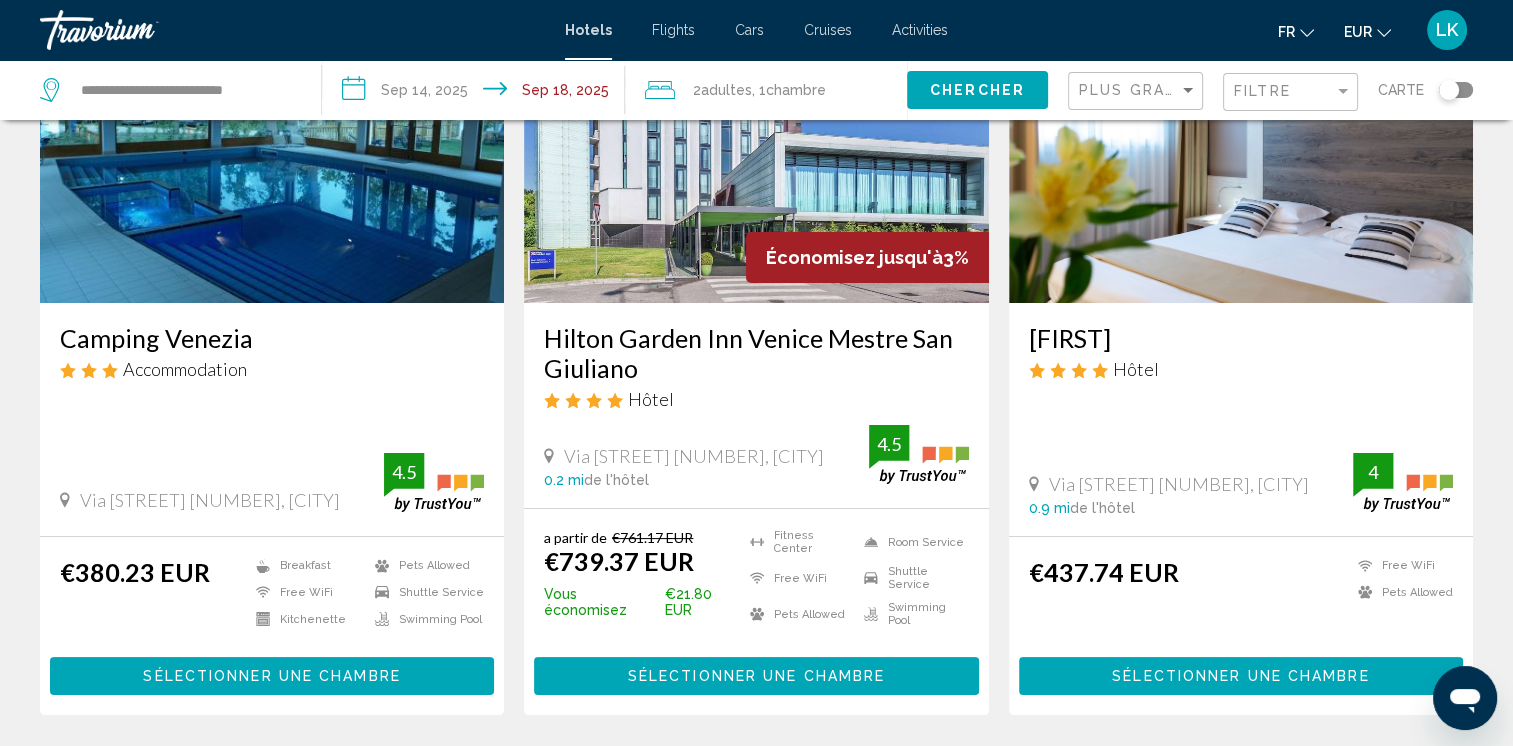 scroll, scrollTop: 167, scrollLeft: 0, axis: vertical 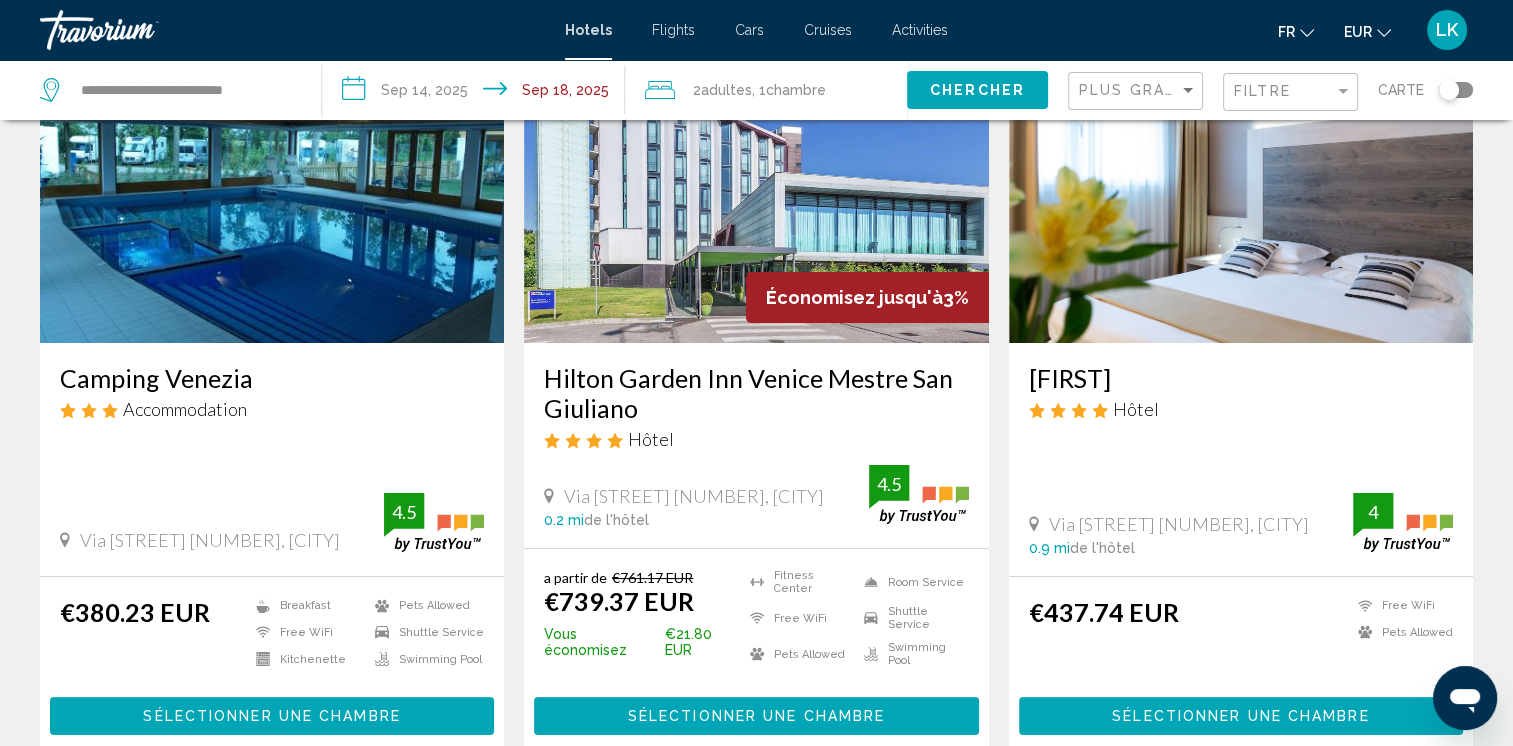 click at bounding box center [272, 183] 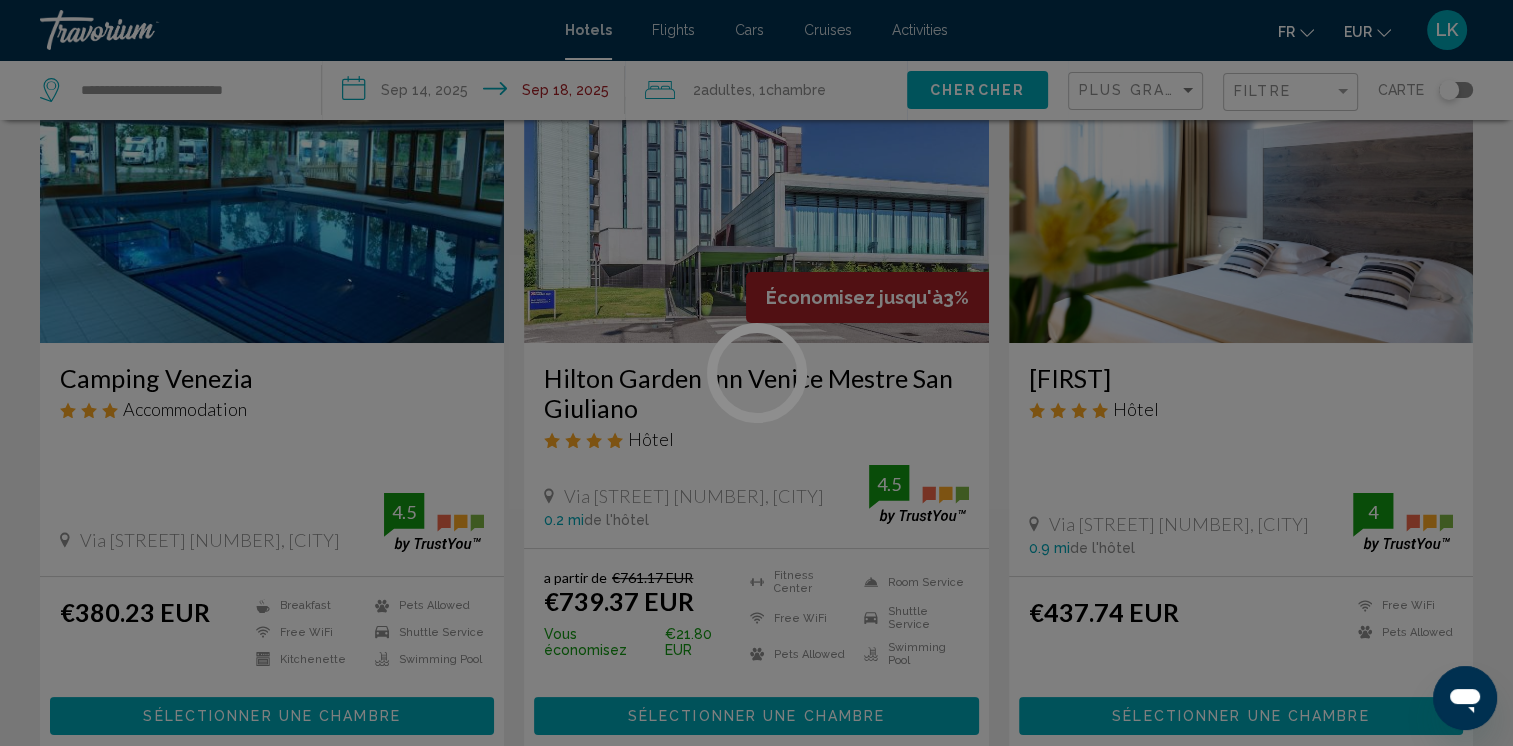 scroll, scrollTop: 0, scrollLeft: 0, axis: both 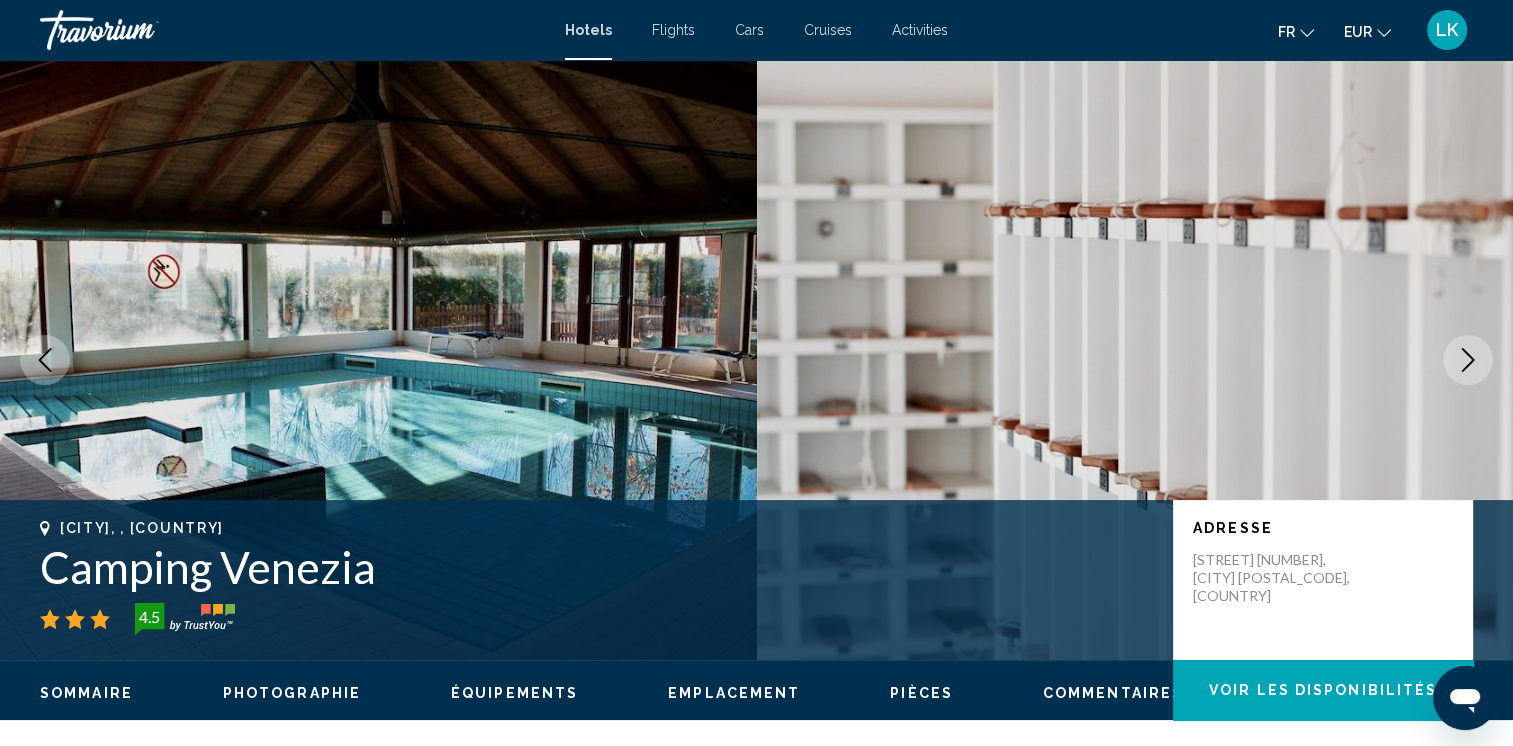 type 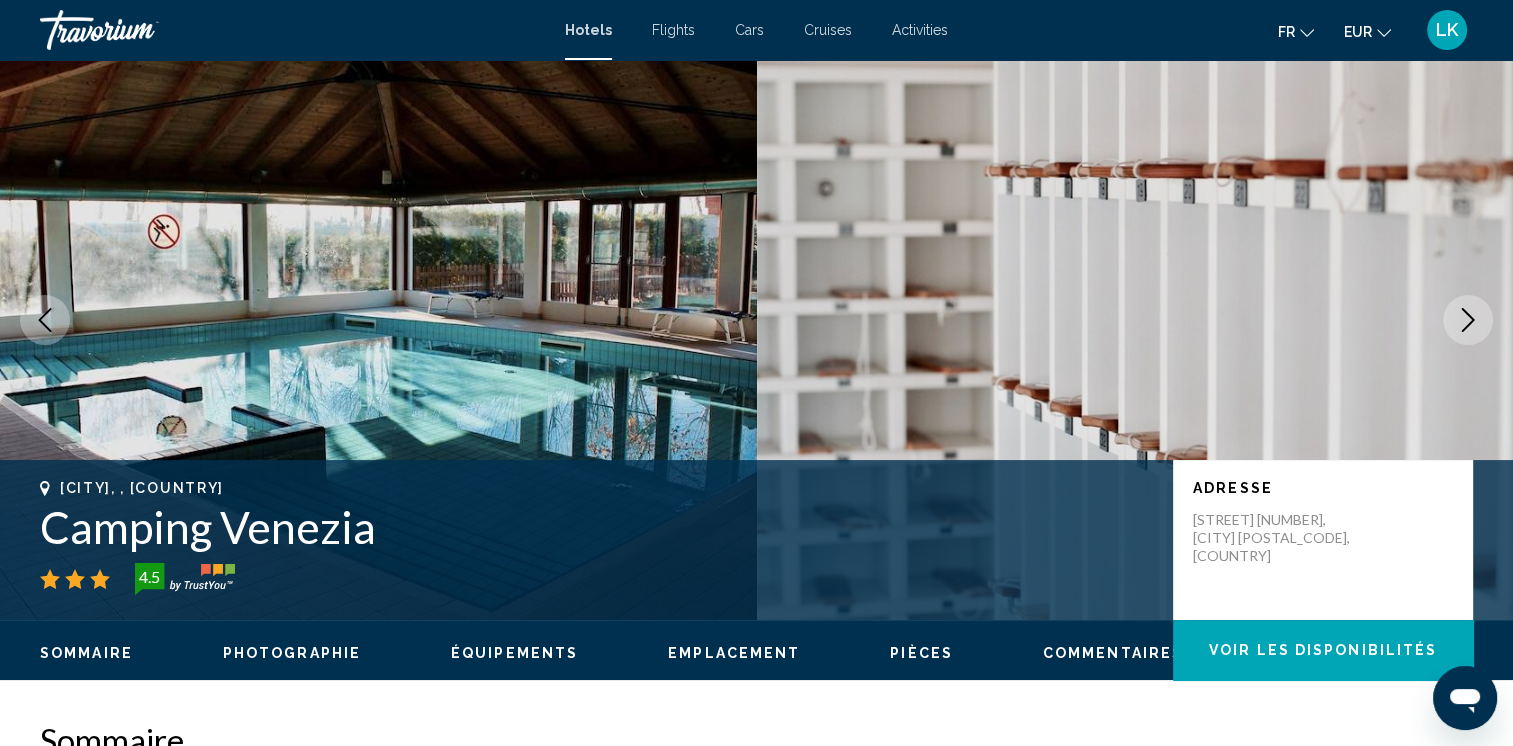 click 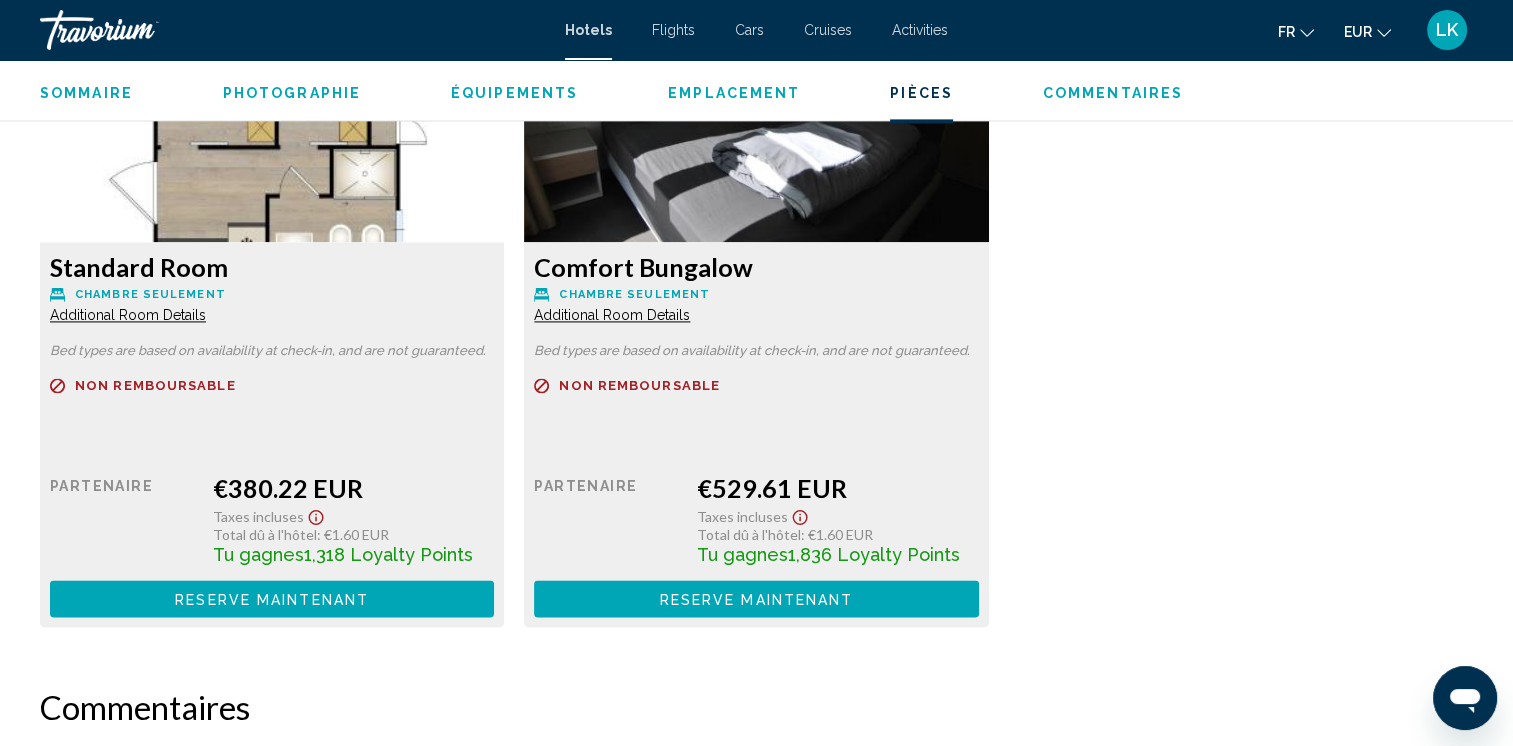 scroll, scrollTop: 2800, scrollLeft: 0, axis: vertical 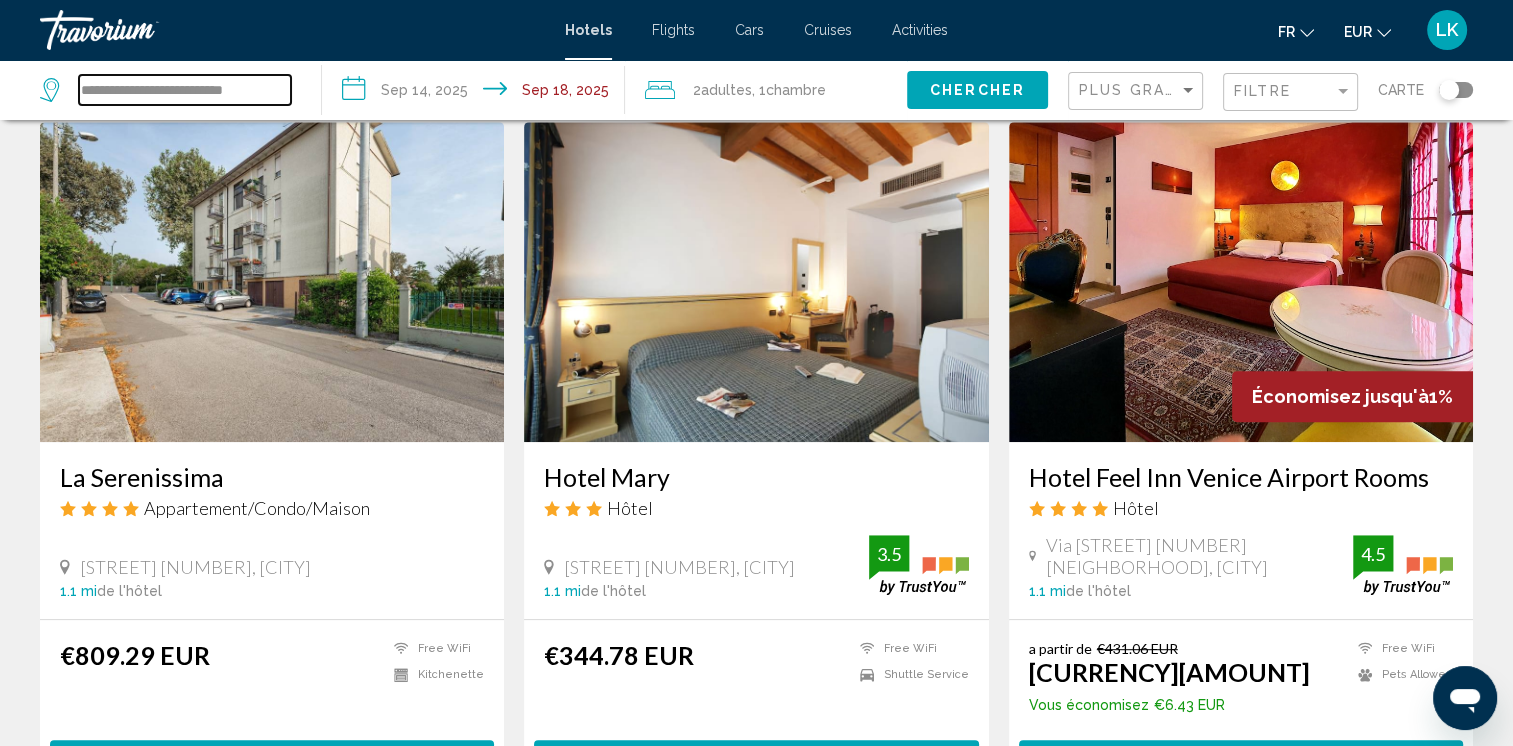 drag, startPoint x: 286, startPoint y: 85, endPoint x: 0, endPoint y: 62, distance: 286.92334 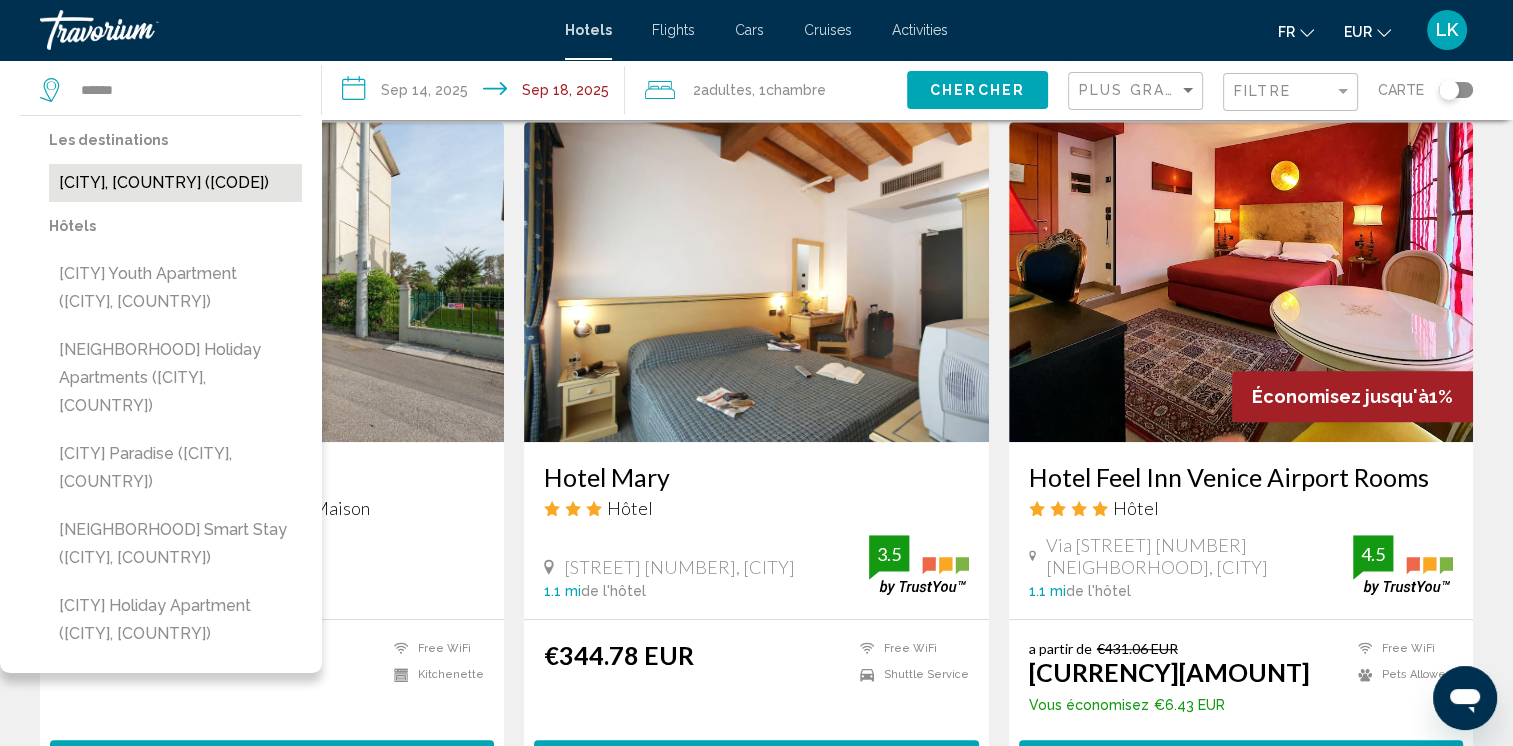click on "[CITY], [COUNTRY] ([CODE])" at bounding box center (175, 183) 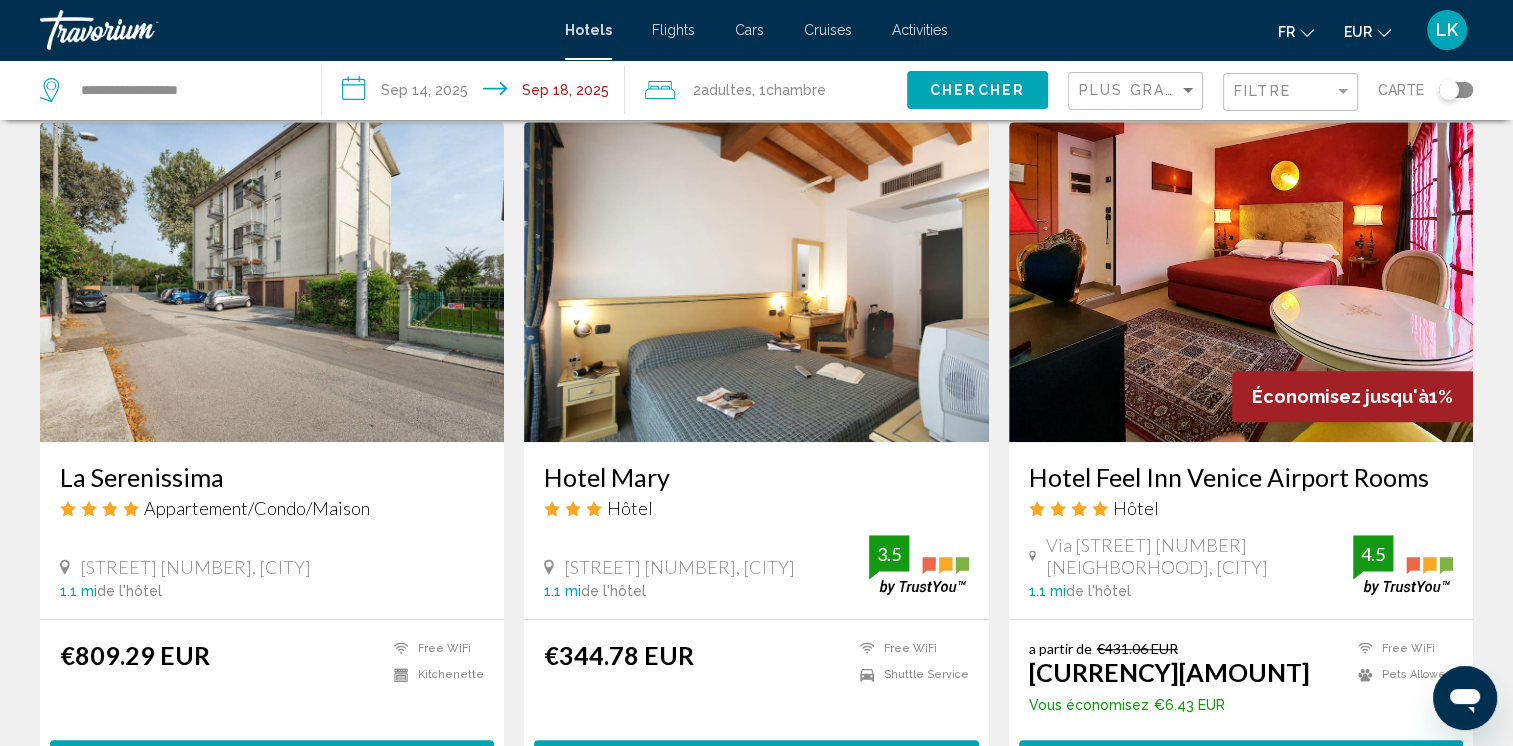 click on "Chercher" 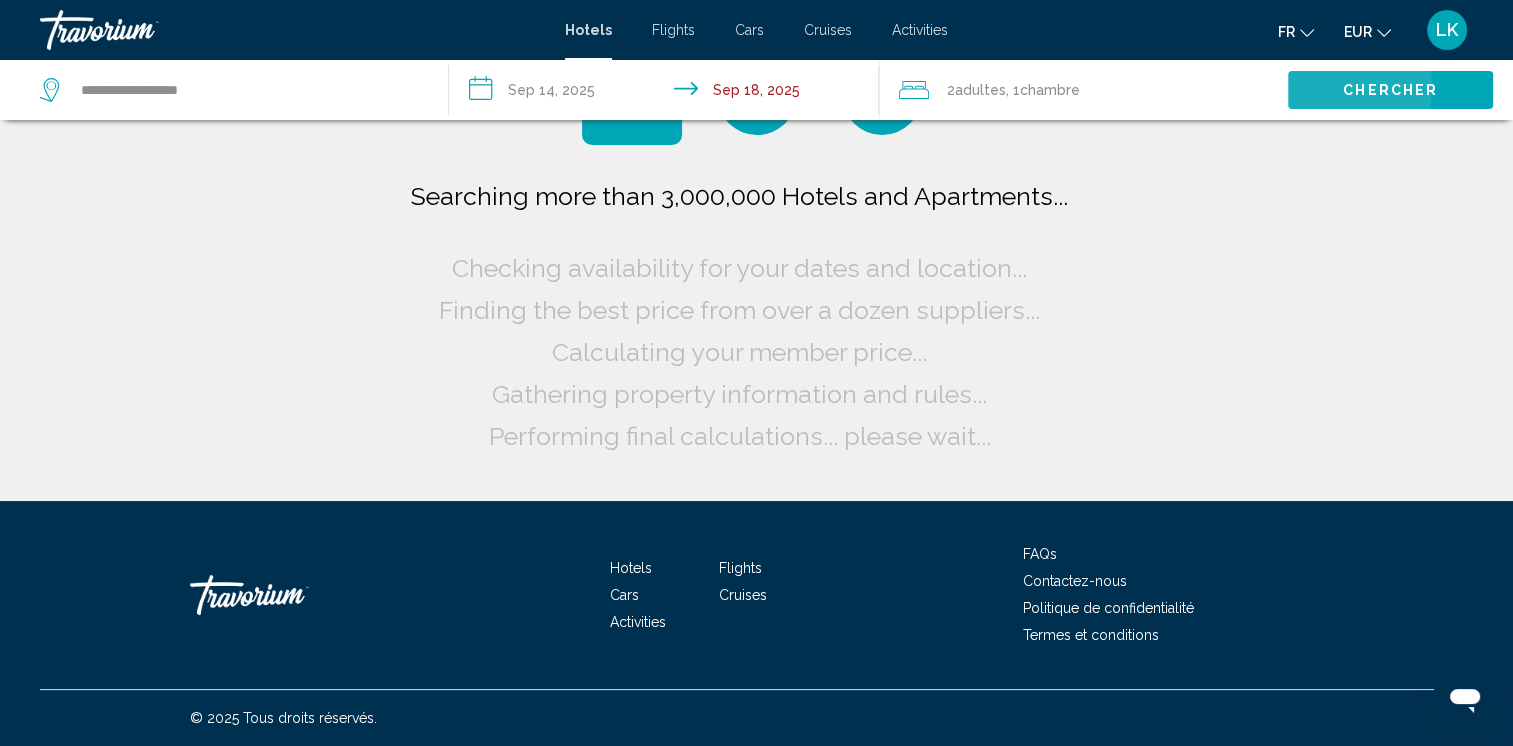 scroll, scrollTop: 0, scrollLeft: 0, axis: both 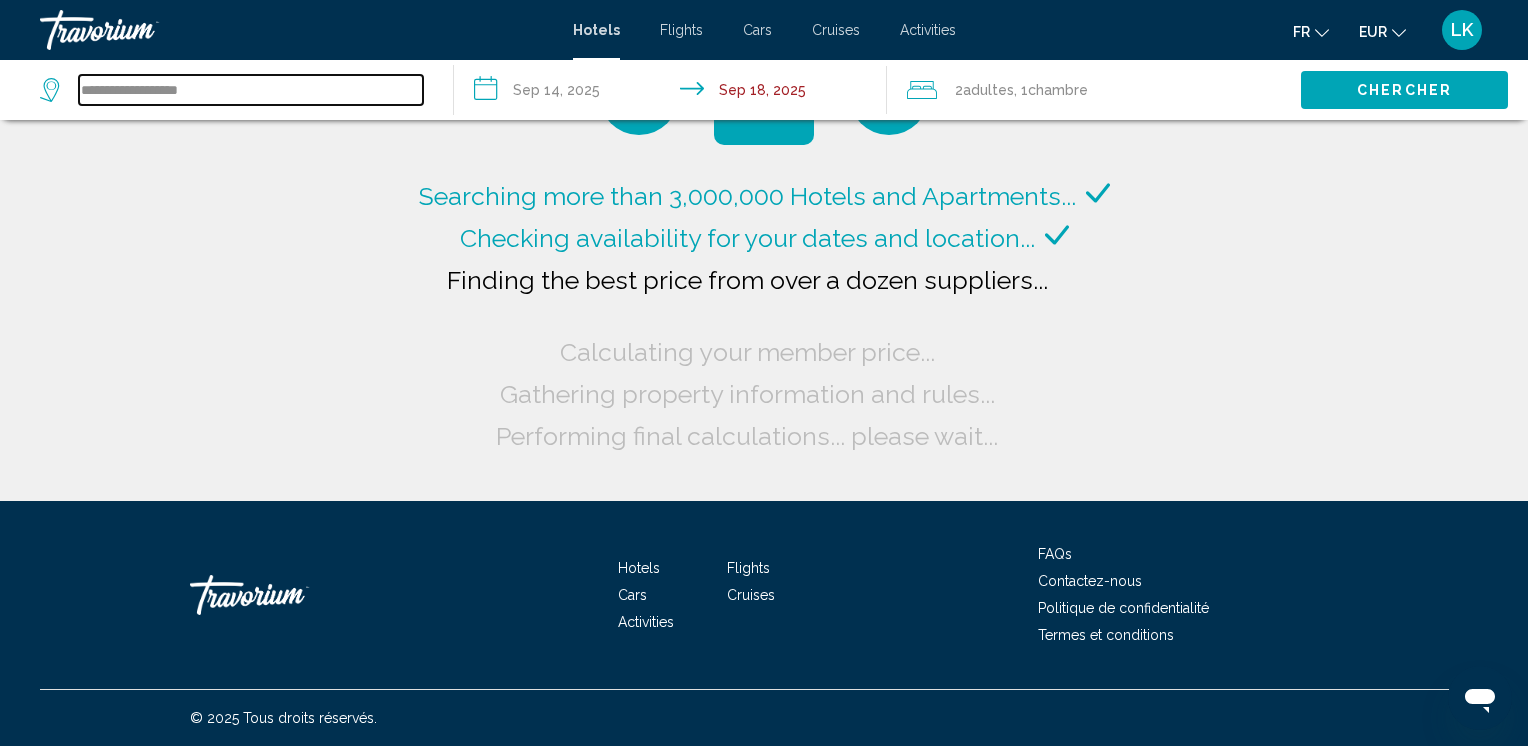 drag, startPoint x: 224, startPoint y: 97, endPoint x: 0, endPoint y: 96, distance: 224.00223 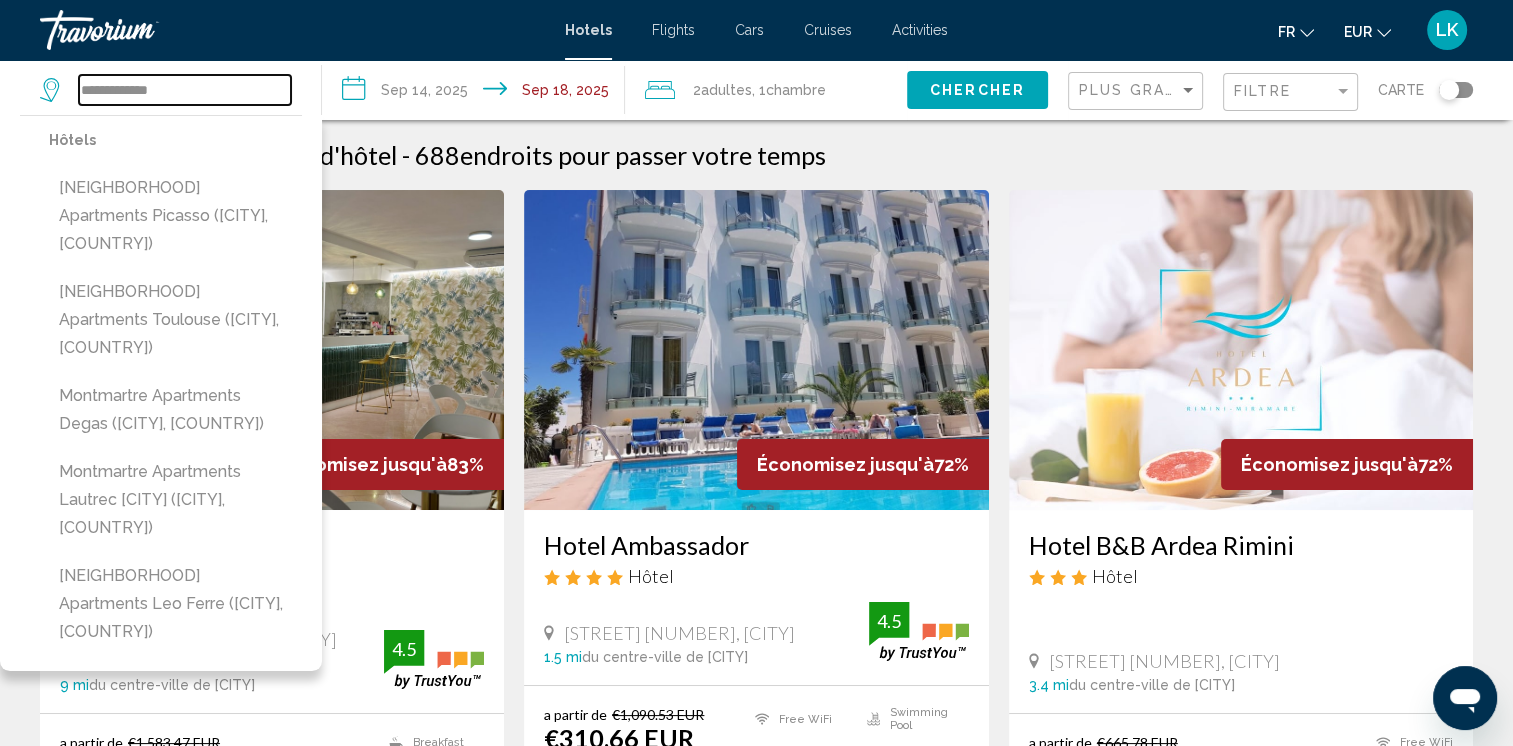 type on "**********" 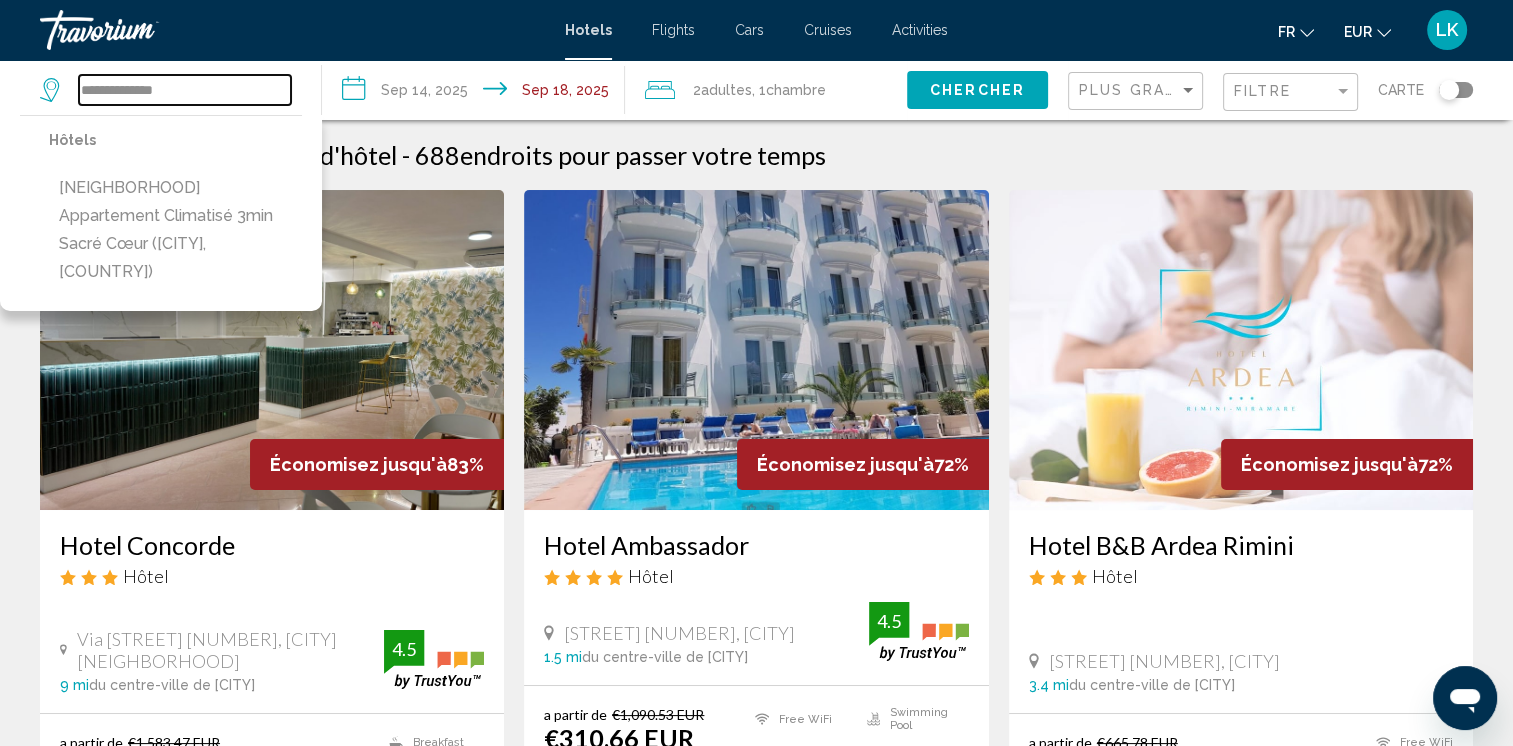 drag, startPoint x: 204, startPoint y: 88, endPoint x: 0, endPoint y: 126, distance: 207.50903 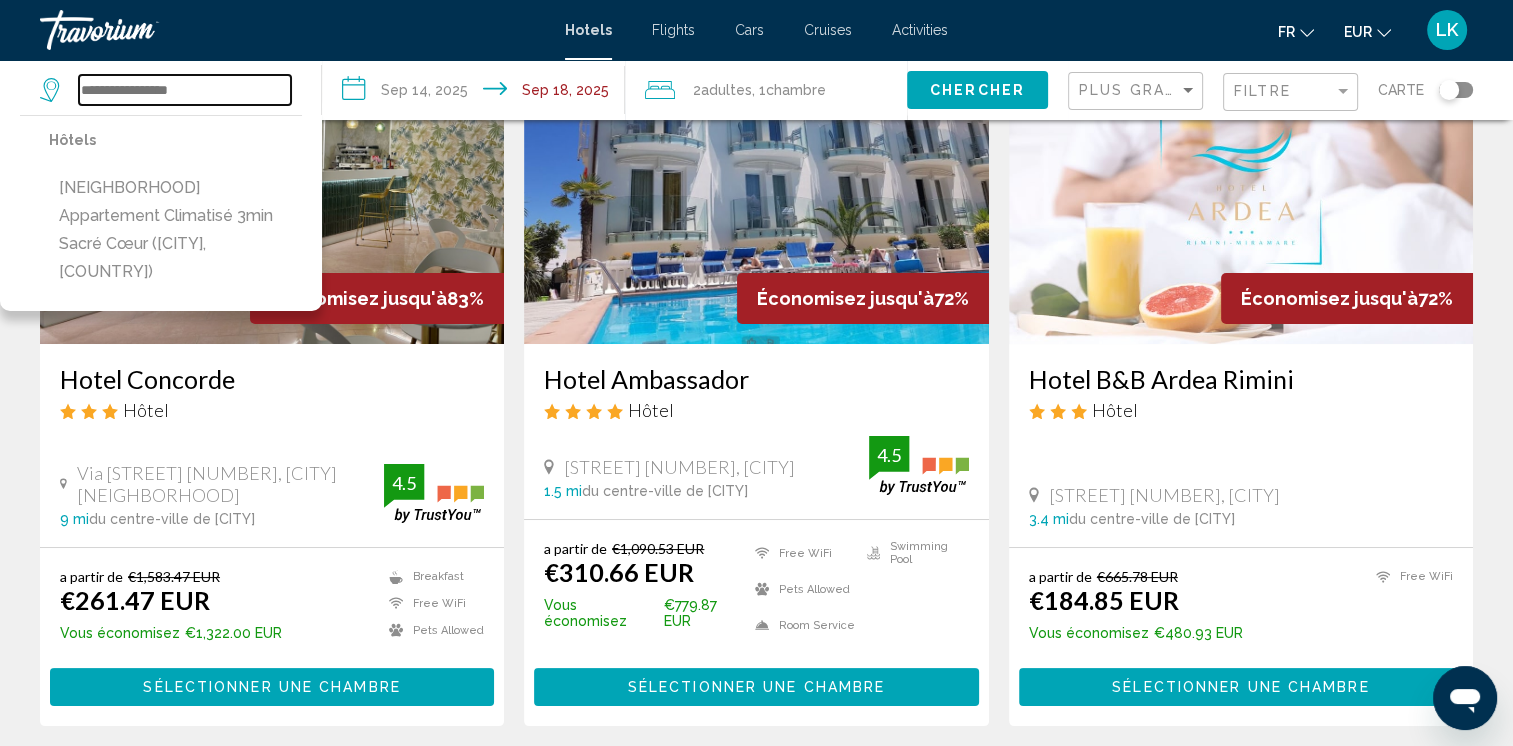 scroll, scrollTop: 162, scrollLeft: 0, axis: vertical 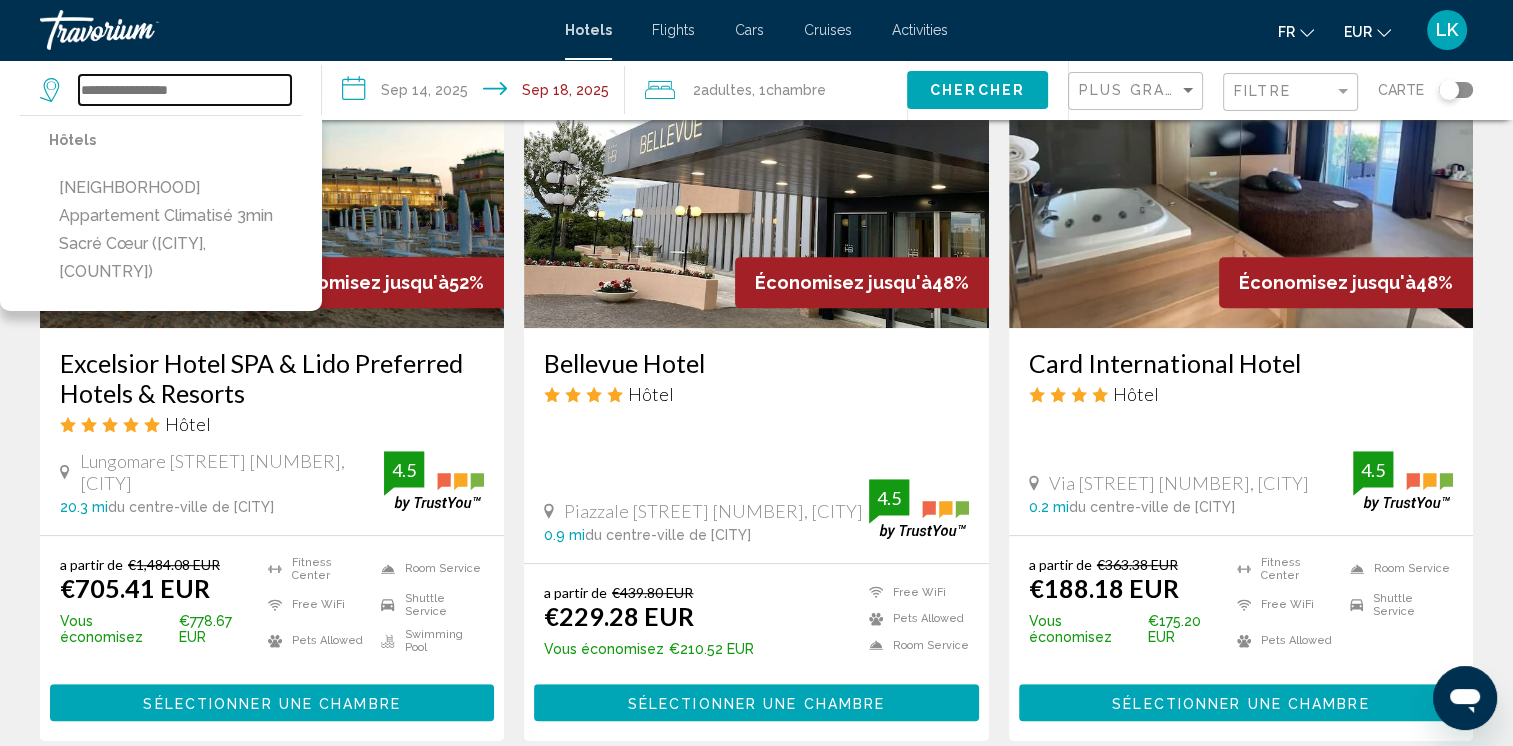 type 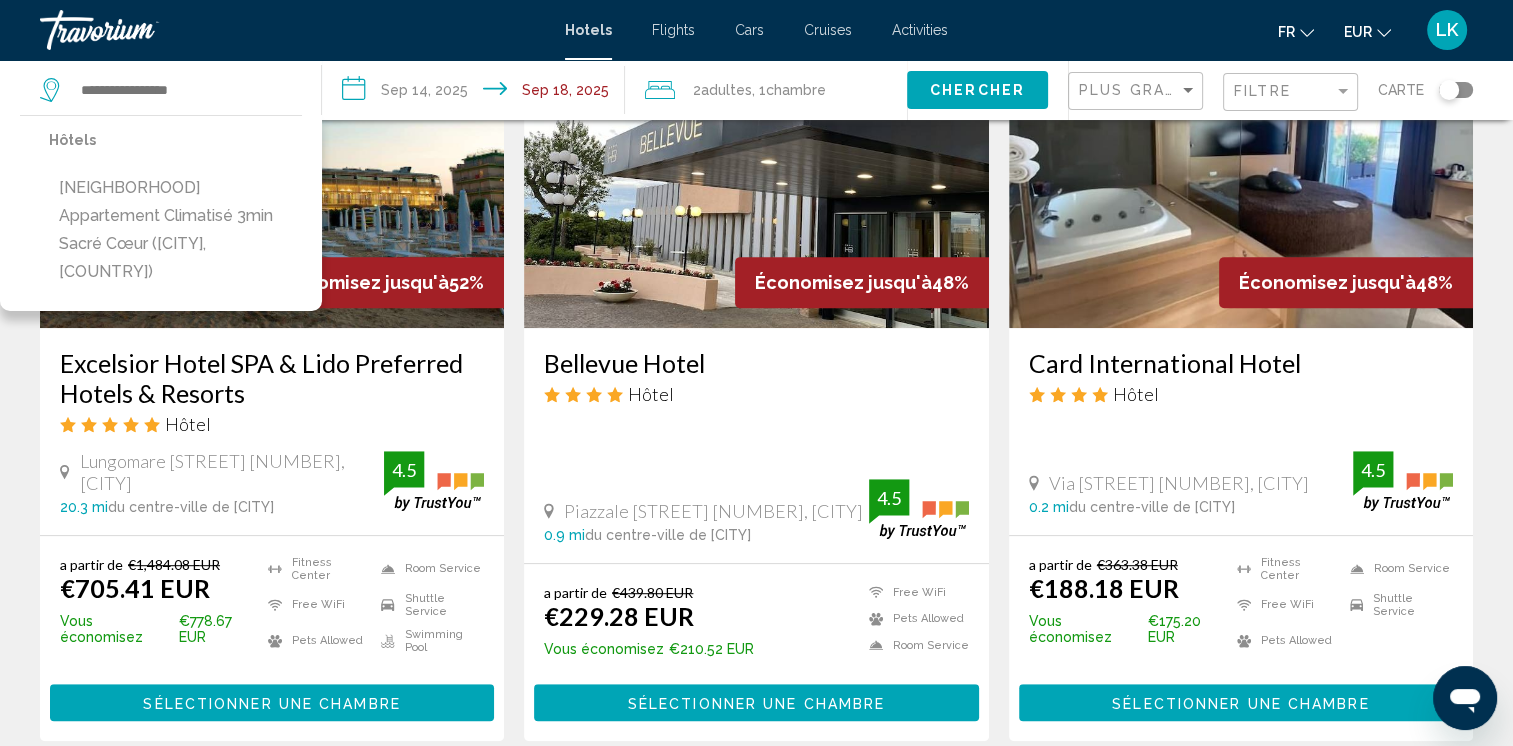click at bounding box center (756, 168) 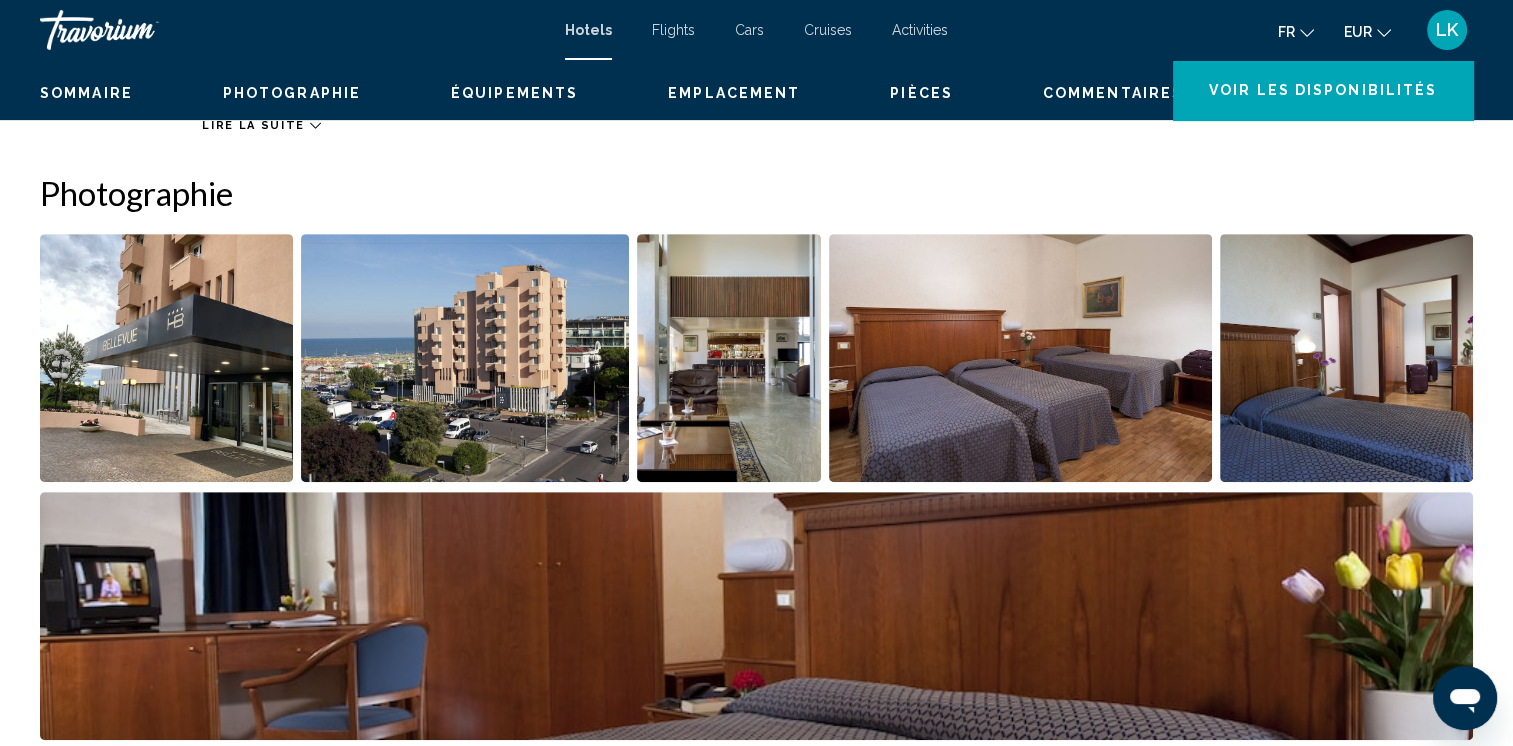 scroll, scrollTop: 0, scrollLeft: 0, axis: both 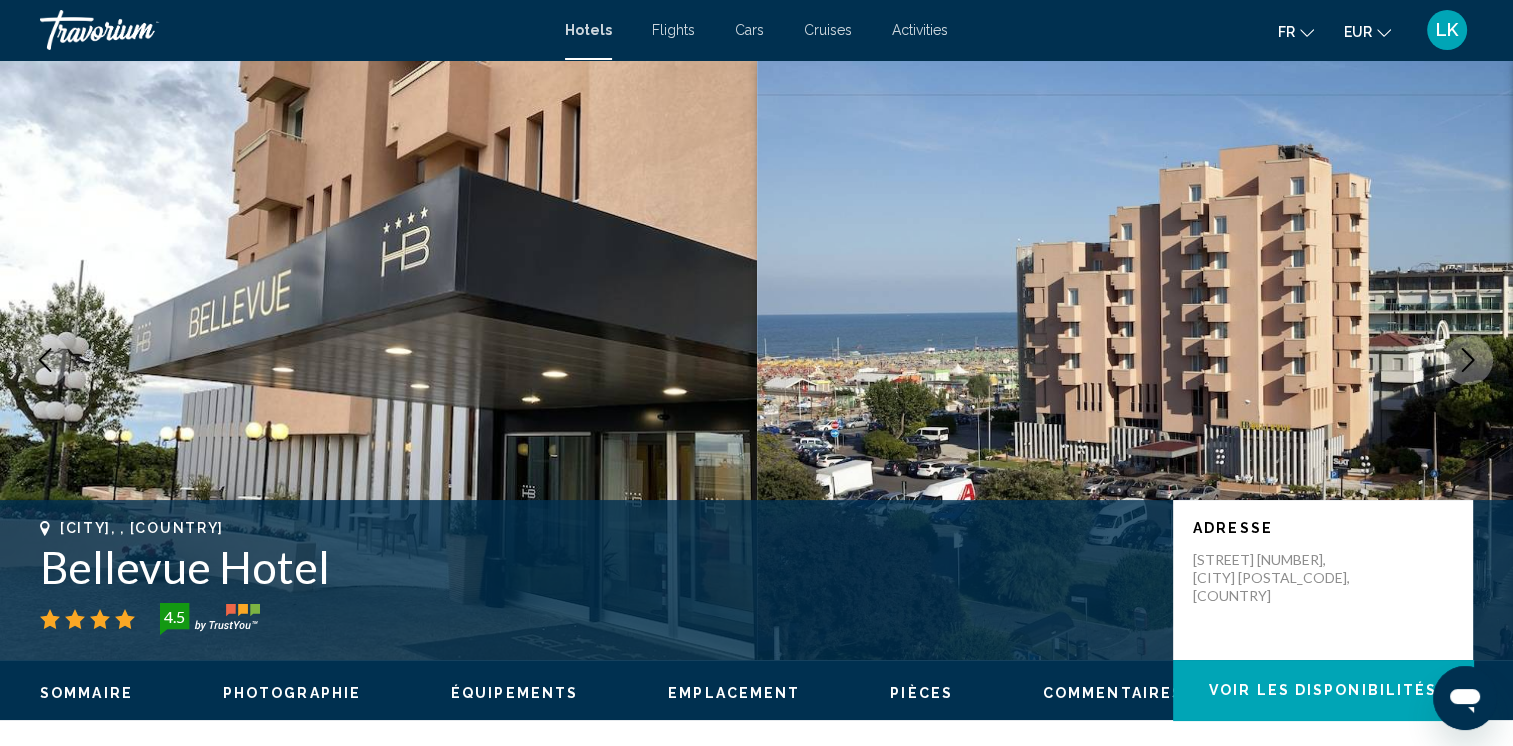 type 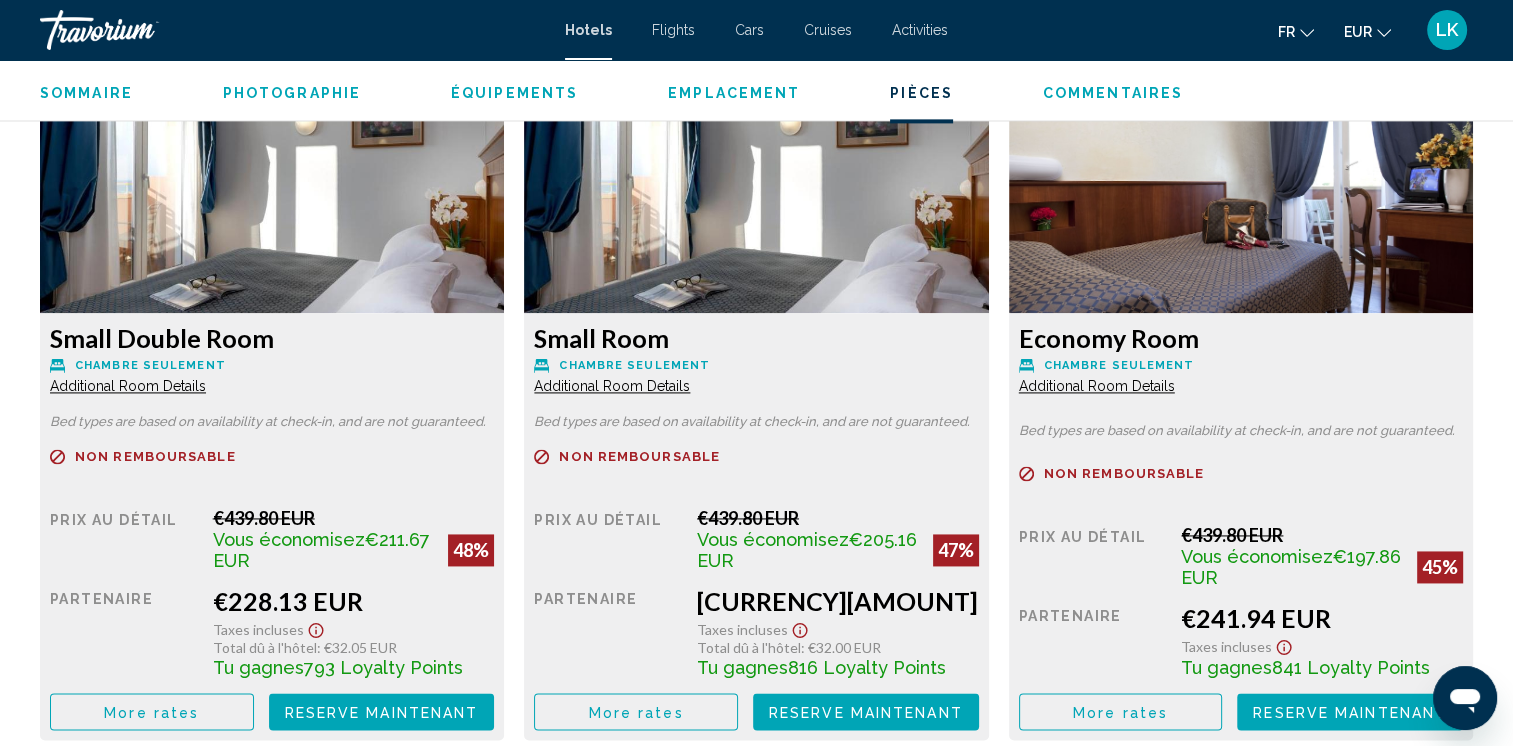 scroll, scrollTop: 2800, scrollLeft: 0, axis: vertical 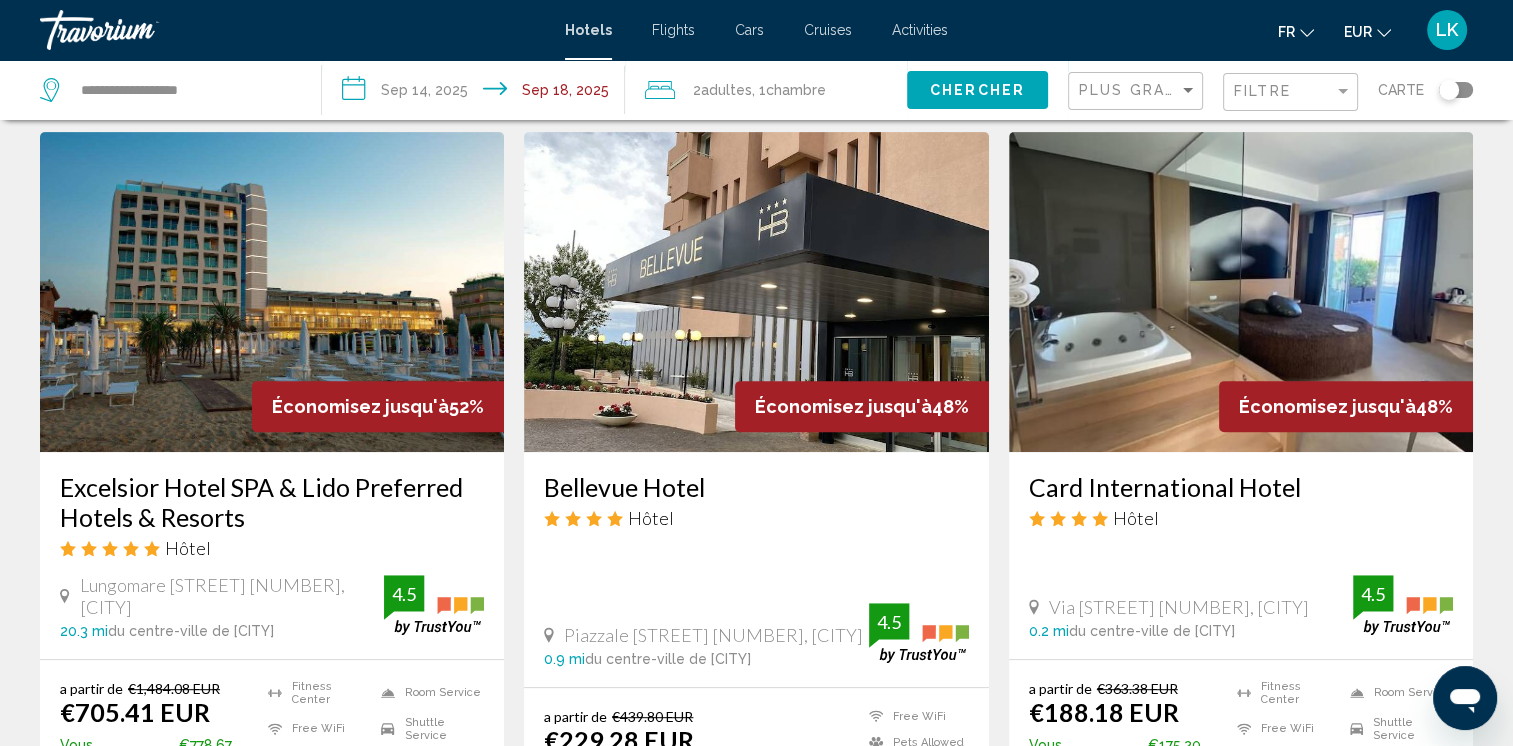 click at bounding box center [1241, 292] 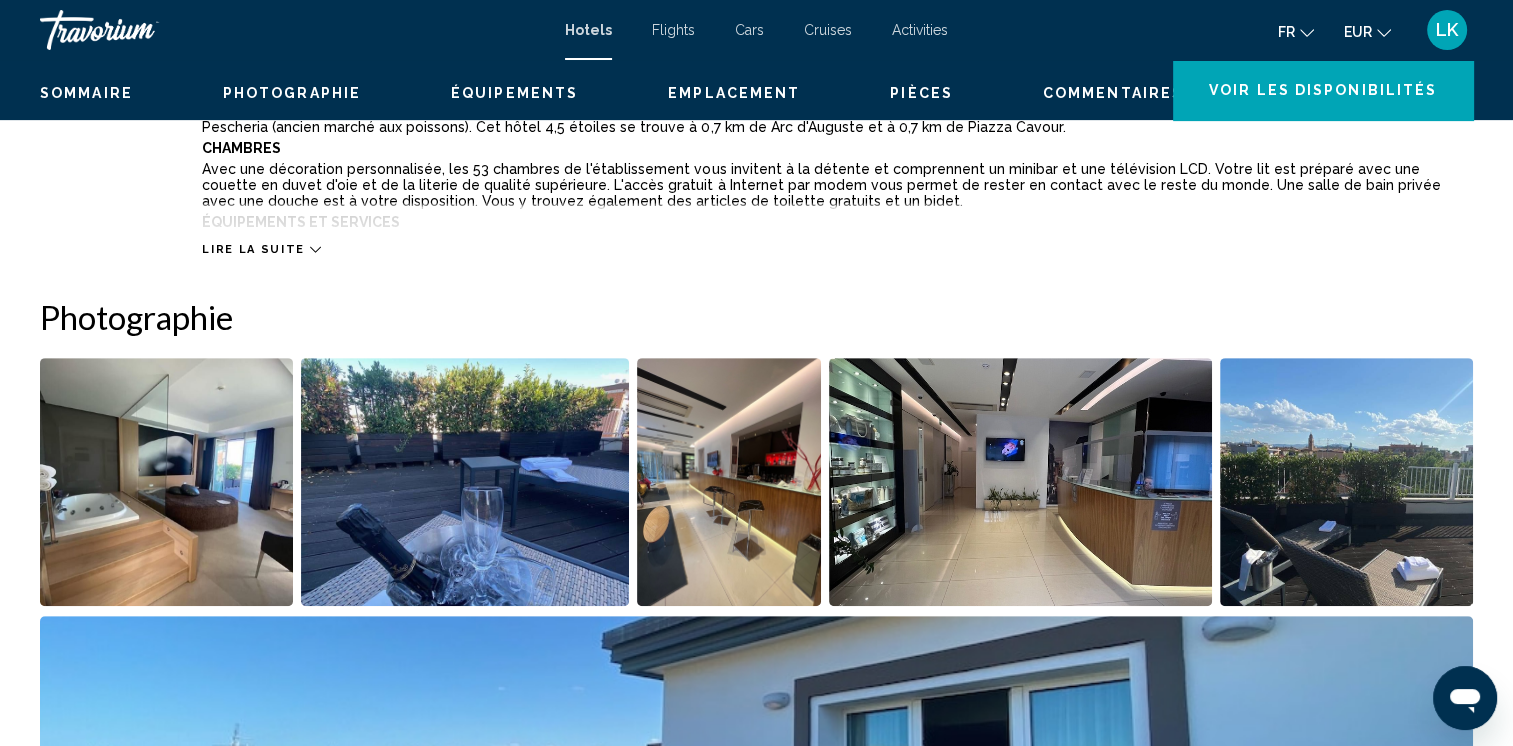 scroll, scrollTop: 0, scrollLeft: 0, axis: both 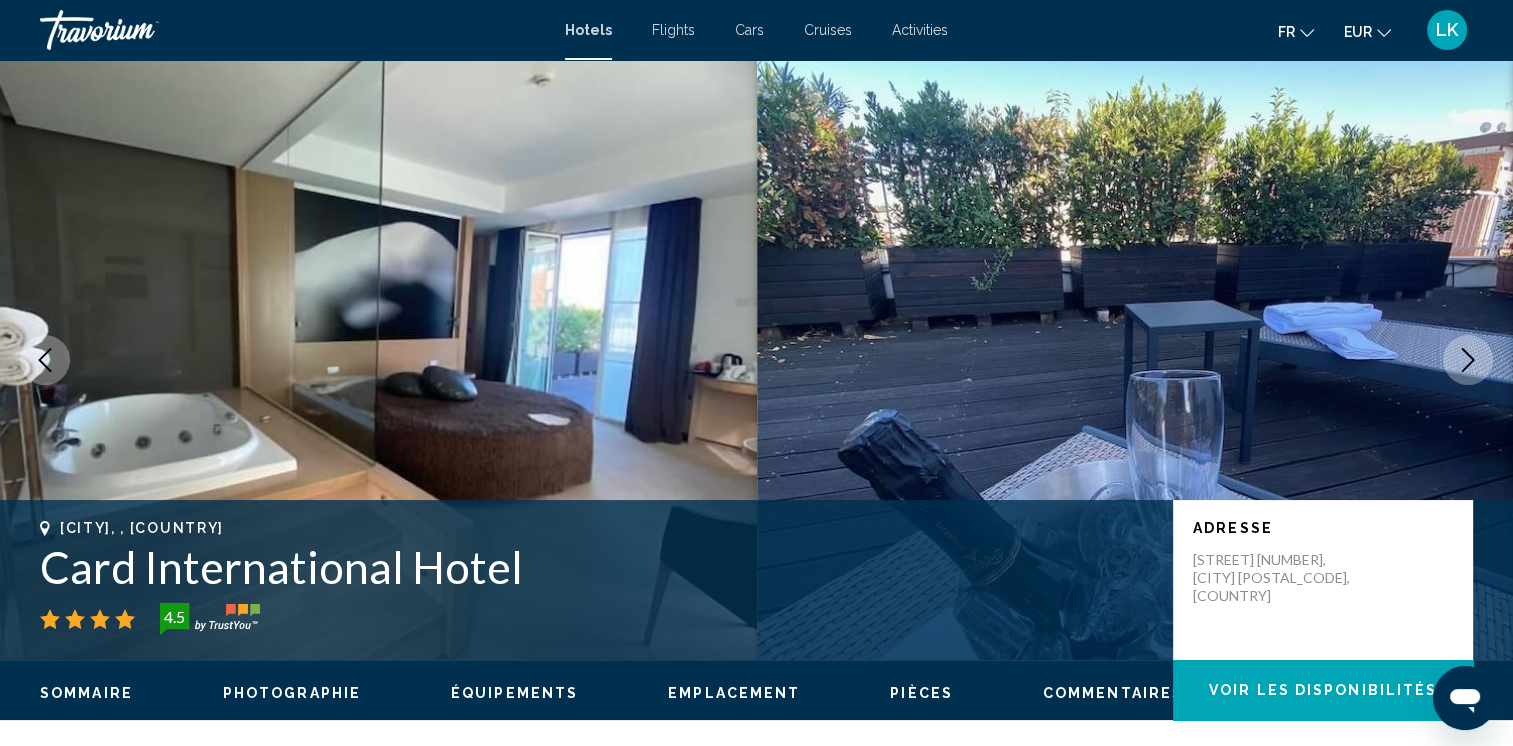 type 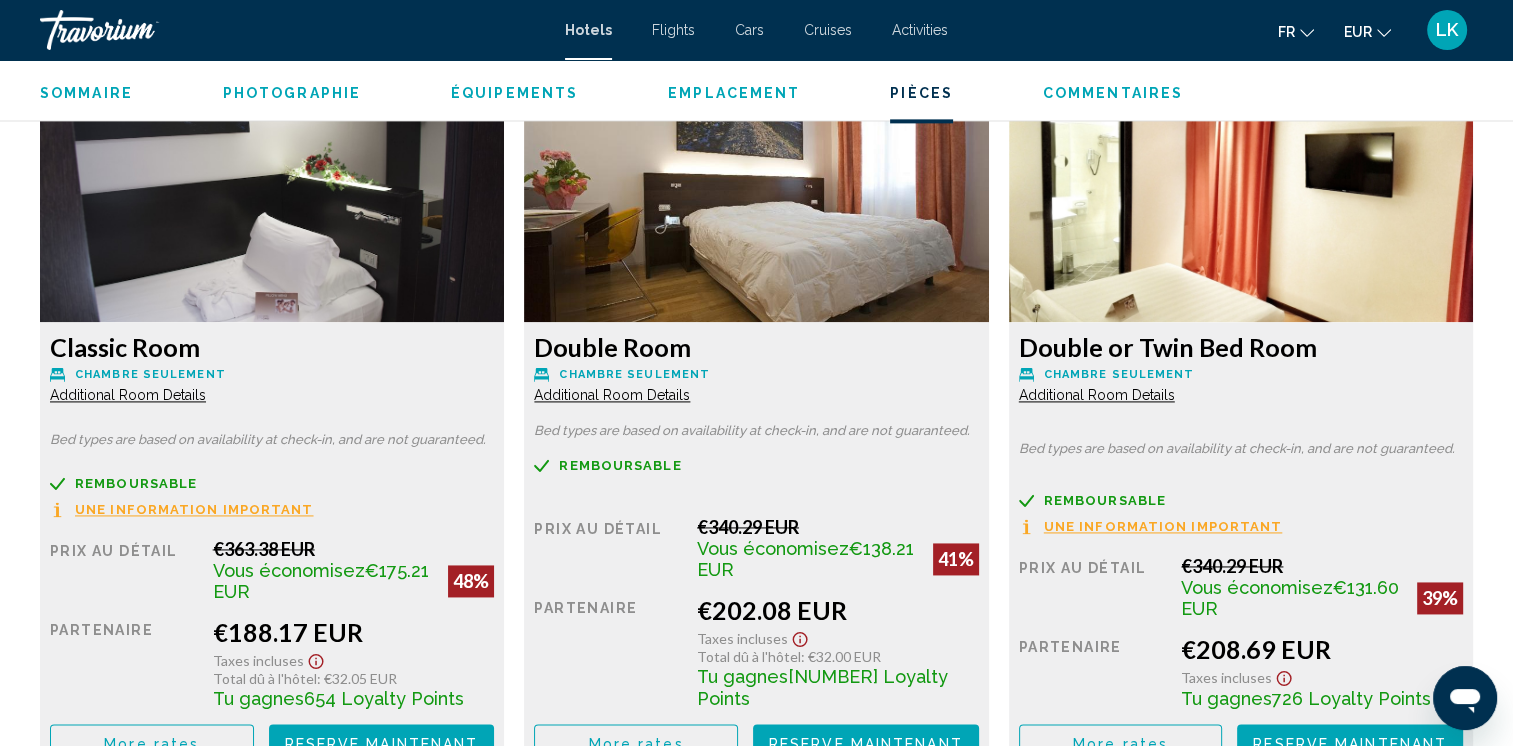 scroll, scrollTop: 2800, scrollLeft: 0, axis: vertical 